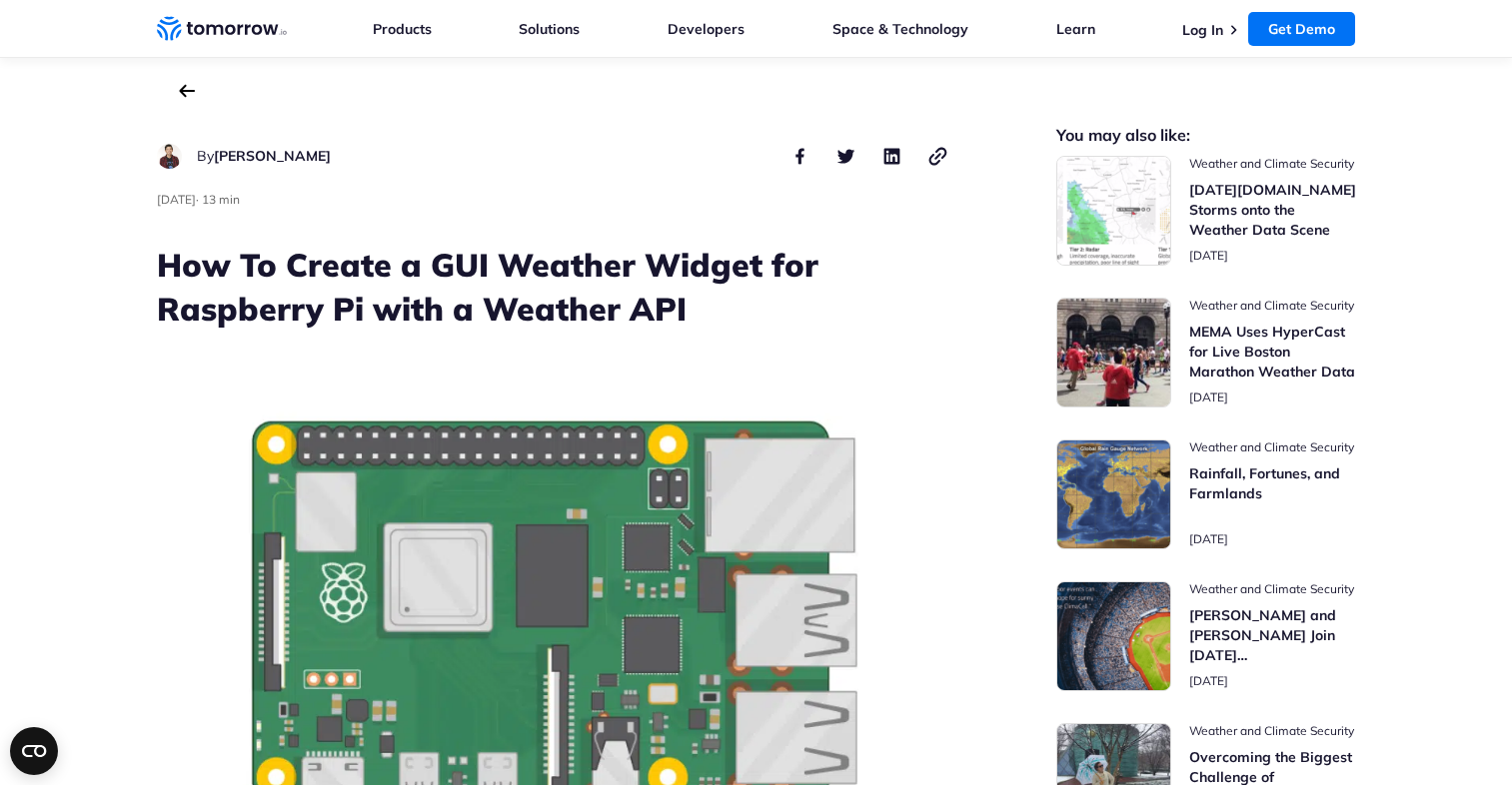 scroll, scrollTop: 747, scrollLeft: 0, axis: vertical 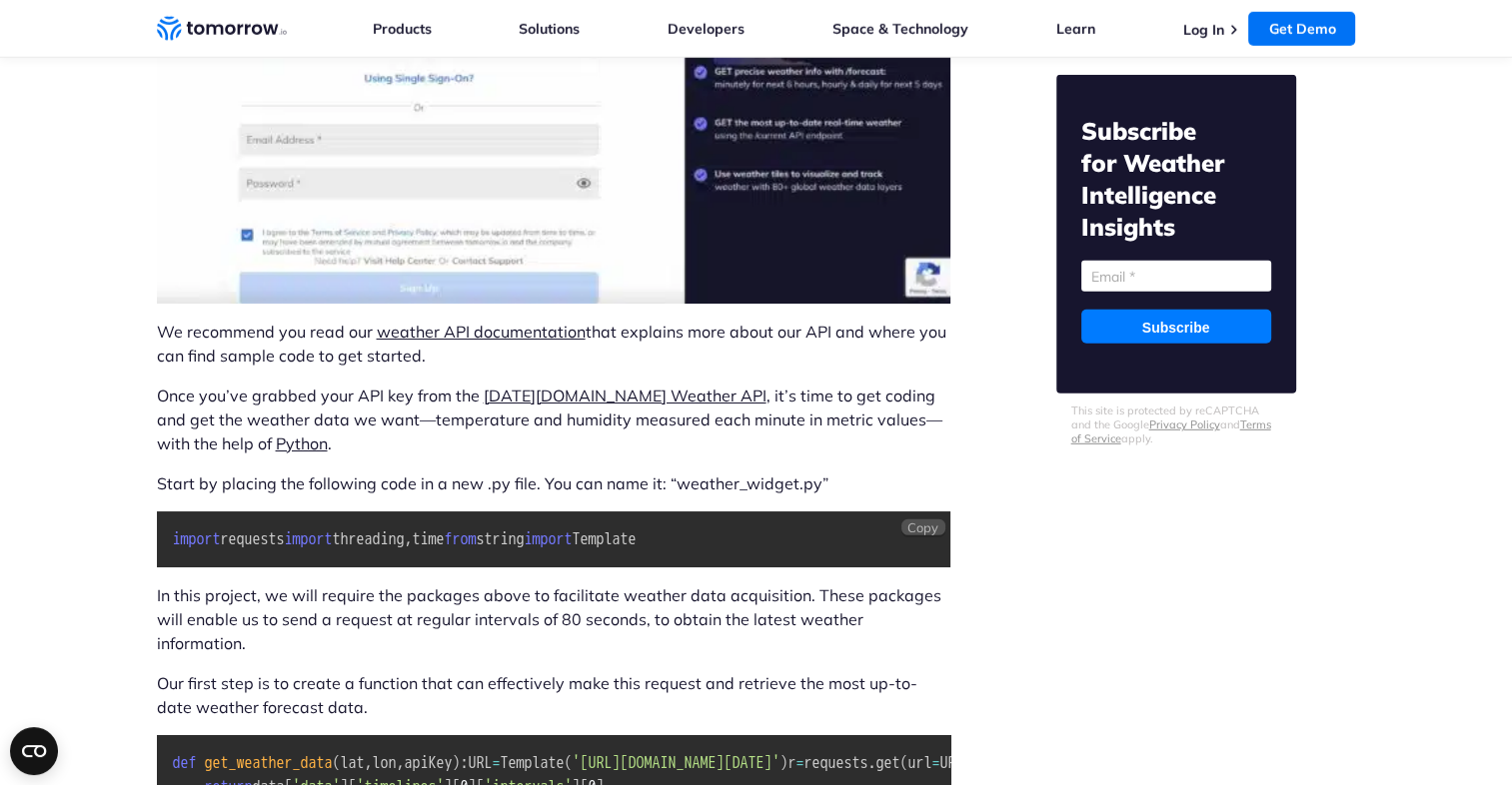 drag, startPoint x: 420, startPoint y: 559, endPoint x: 173, endPoint y: 469, distance: 262.8859 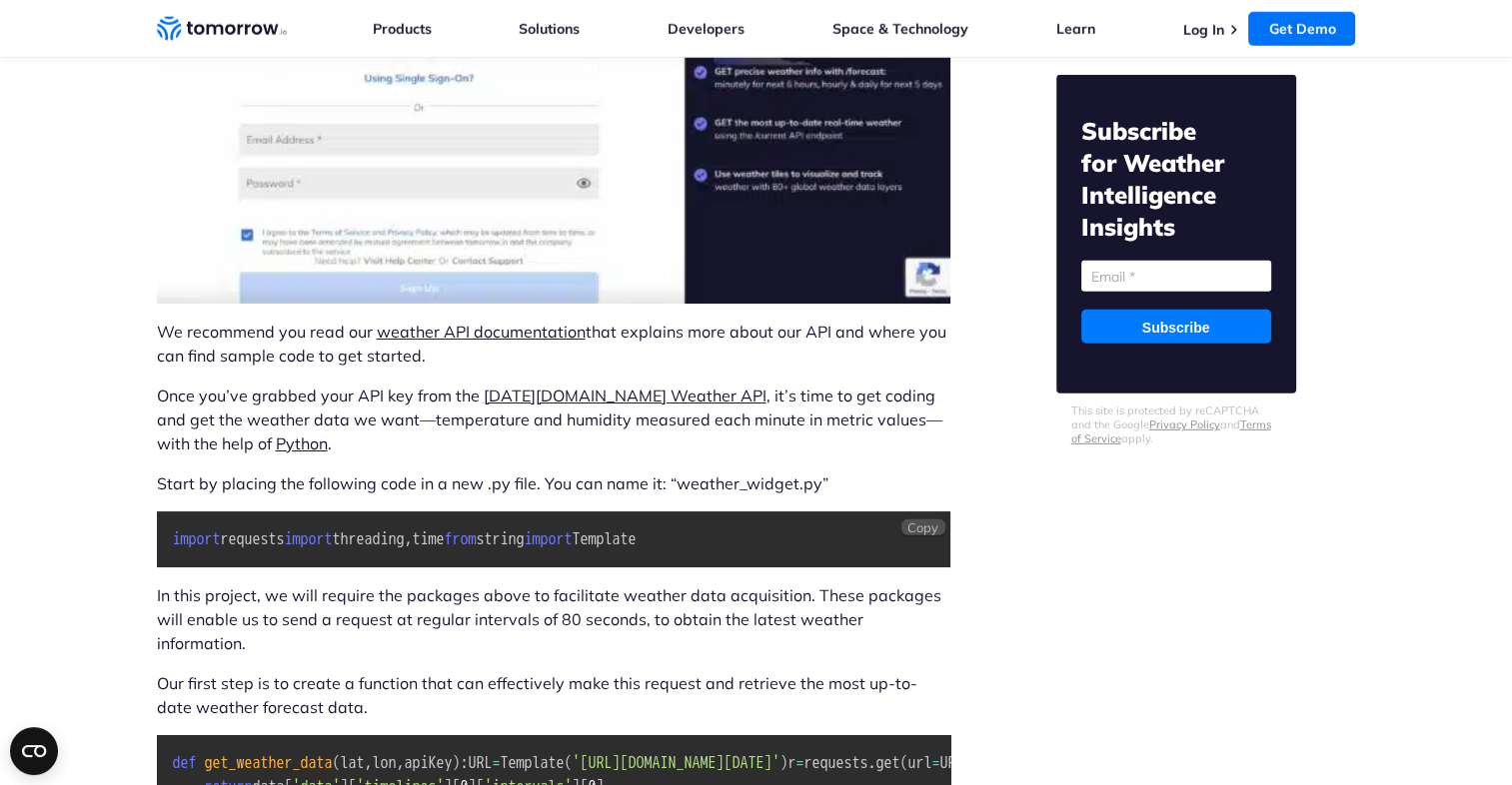 click on "import  requests
import  threading ,  time
from  string  import  Template" at bounding box center (554, 539) 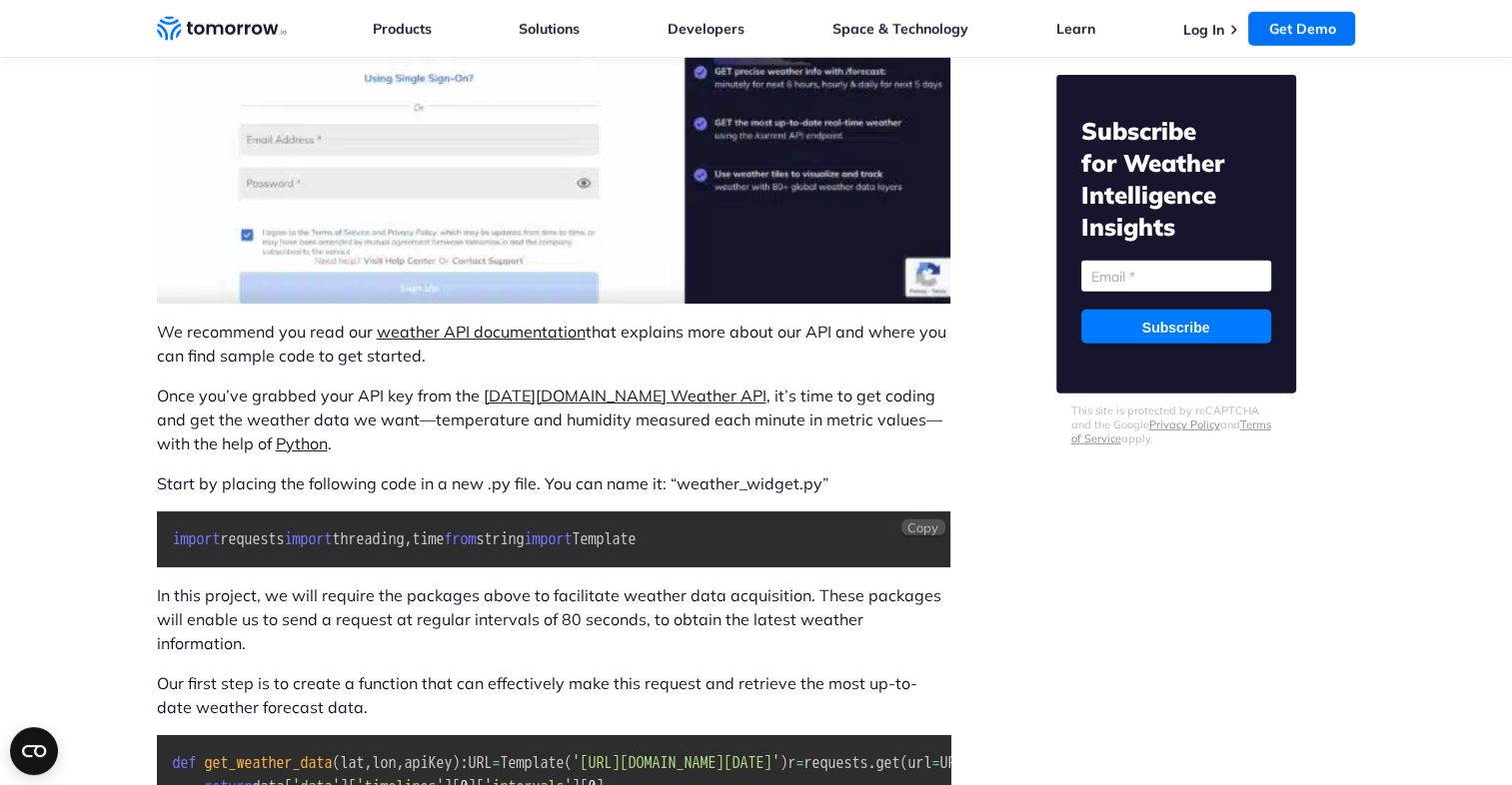 scroll, scrollTop: 5832, scrollLeft: 0, axis: vertical 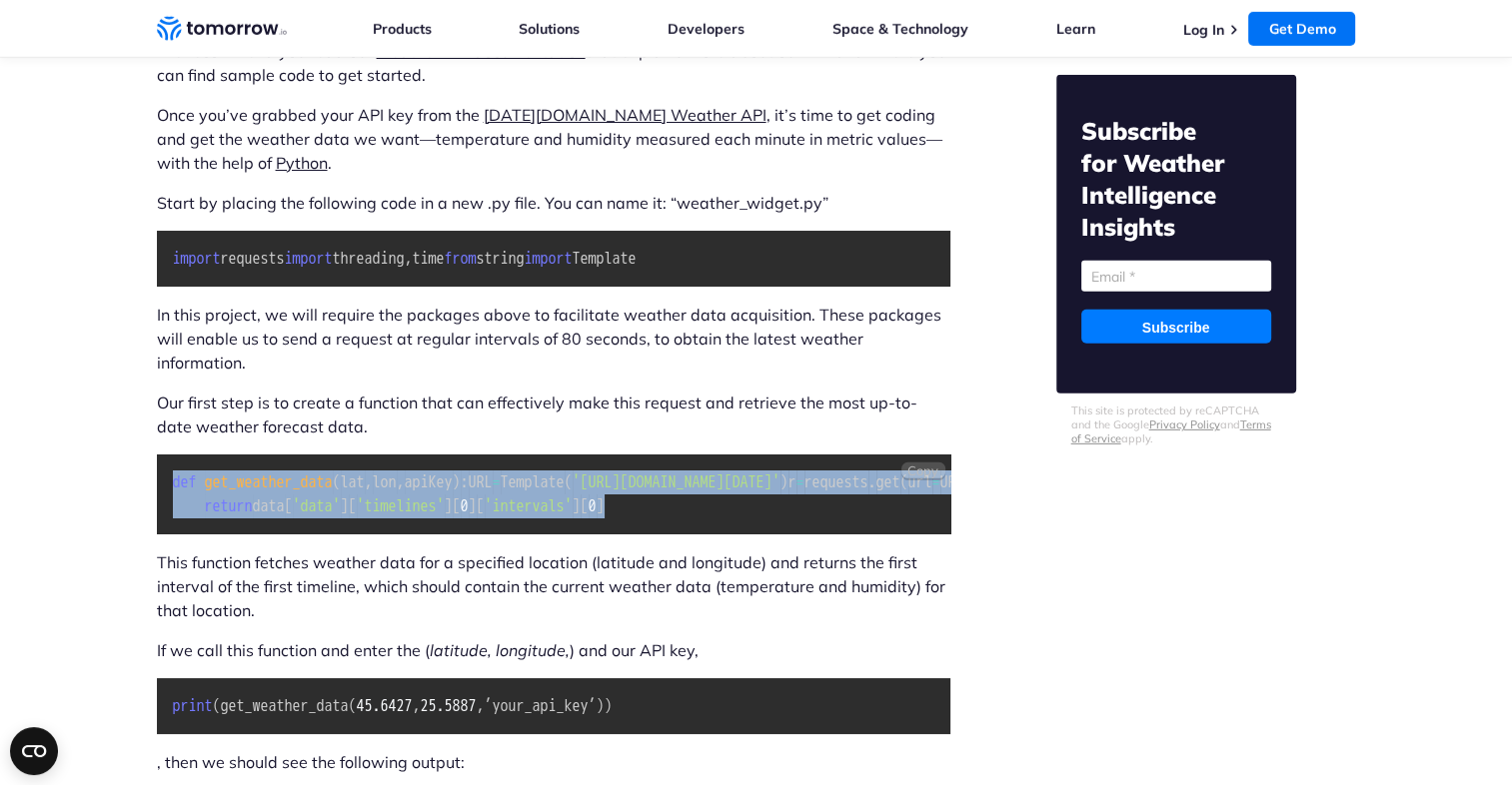 drag, startPoint x: 678, startPoint y: 565, endPoint x: 176, endPoint y: 480, distance: 509.14536 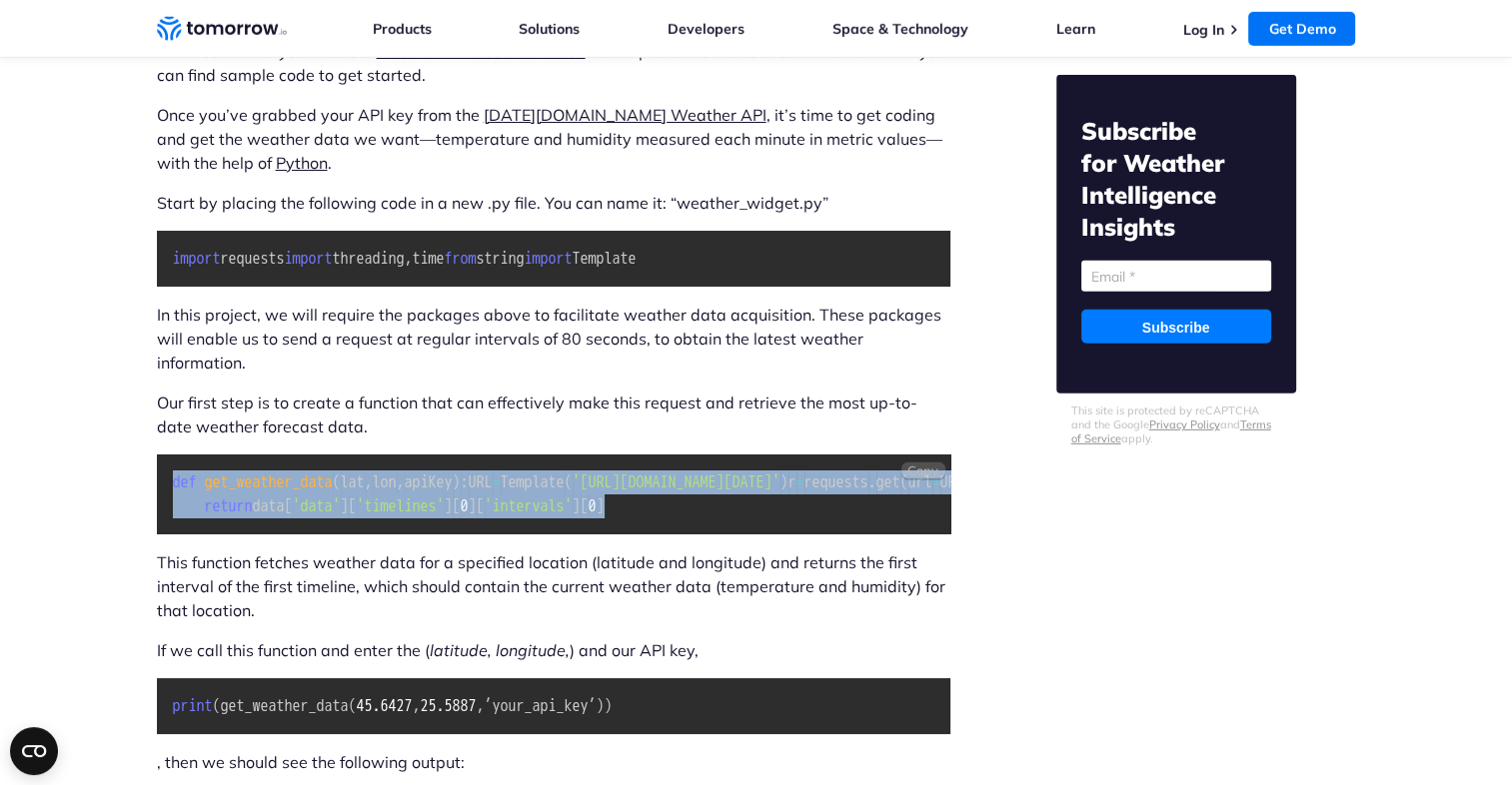 click on "def   get_weather_data ( lat , lon , apiKey ) :
URL  =  Template ( 'https://data.tomorrow.io/v4/timelines?location=$lat,$lon&apikey=$apiKey&fields=temperature&fields=humidity&timesteps=1m' )
r  =  requests . get ( url  =  URL . substitute ( lat = lat , lon = lon , apiKey = apiKey ) )
data  =  r . json ( )
return  data [ 'data' ] [ 'timelines' ] [ 0 ] [ 'intervals' ] [ 0 ]" at bounding box center (554, 494) 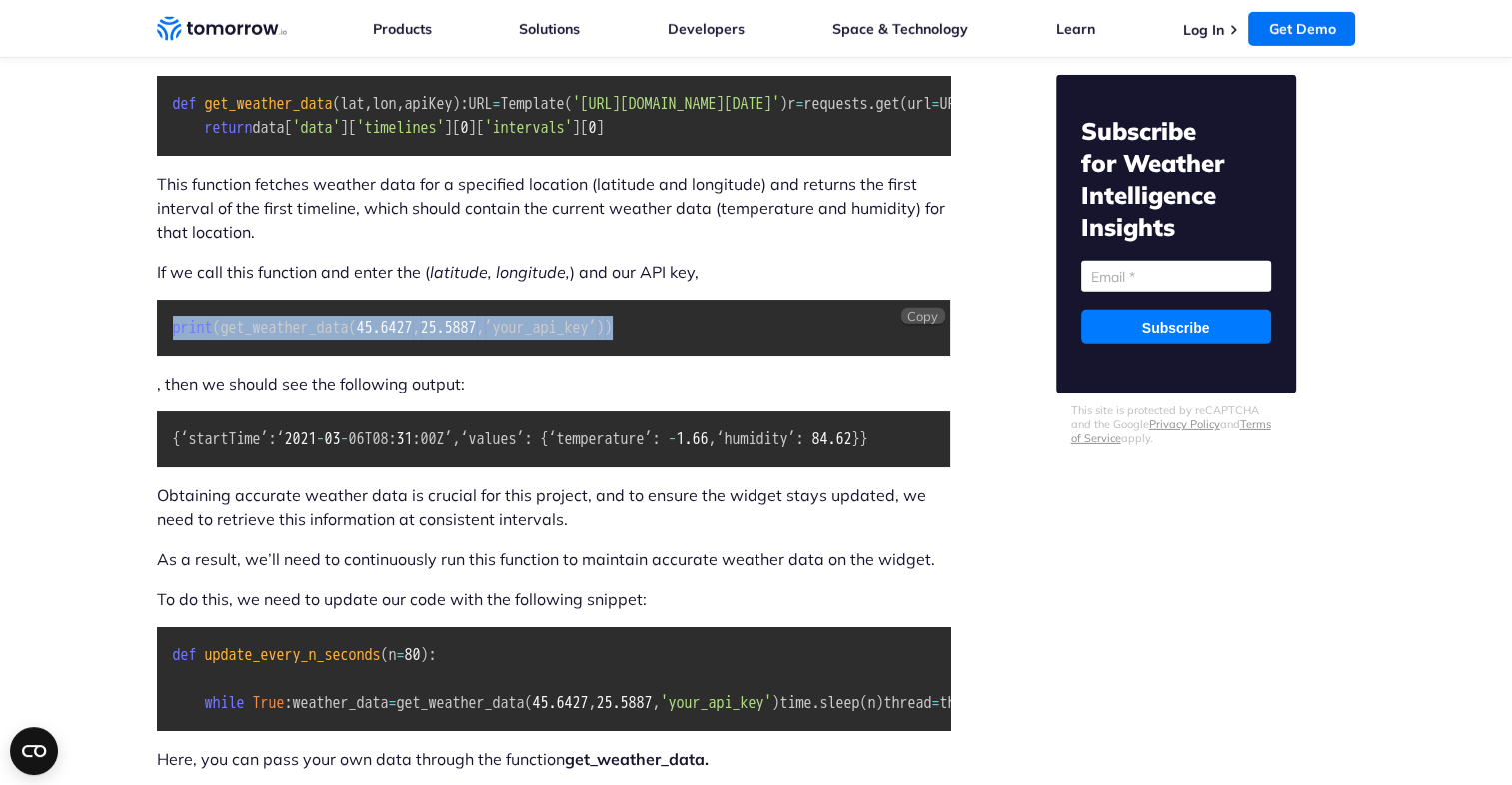 drag, startPoint x: 614, startPoint y: 413, endPoint x: 173, endPoint y: 404, distance: 441.09183 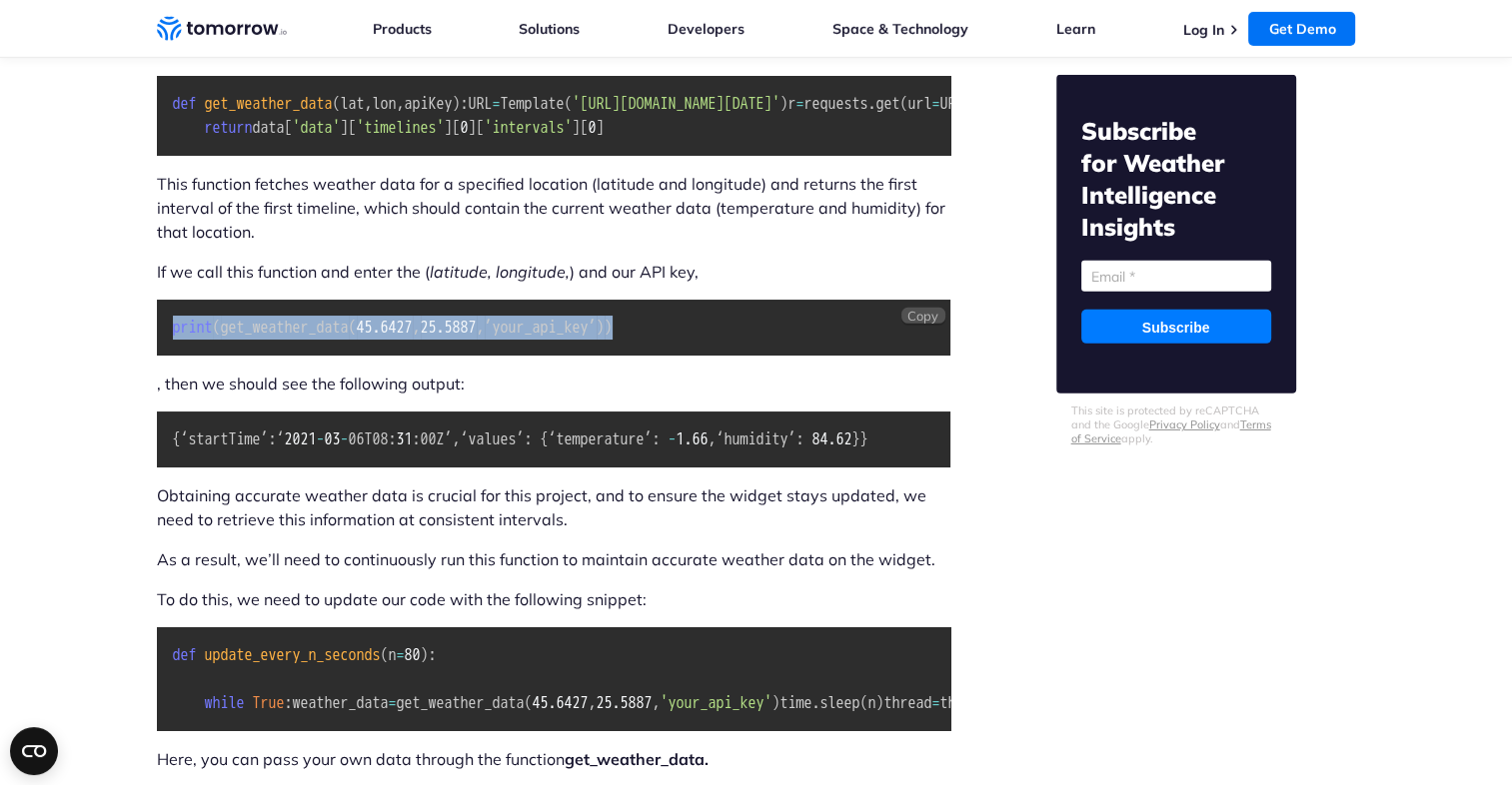 click on "print ( get_weather_data ( 45.6427 , 25.5887 , ’your_api_key’ ) )" at bounding box center [554, 328] 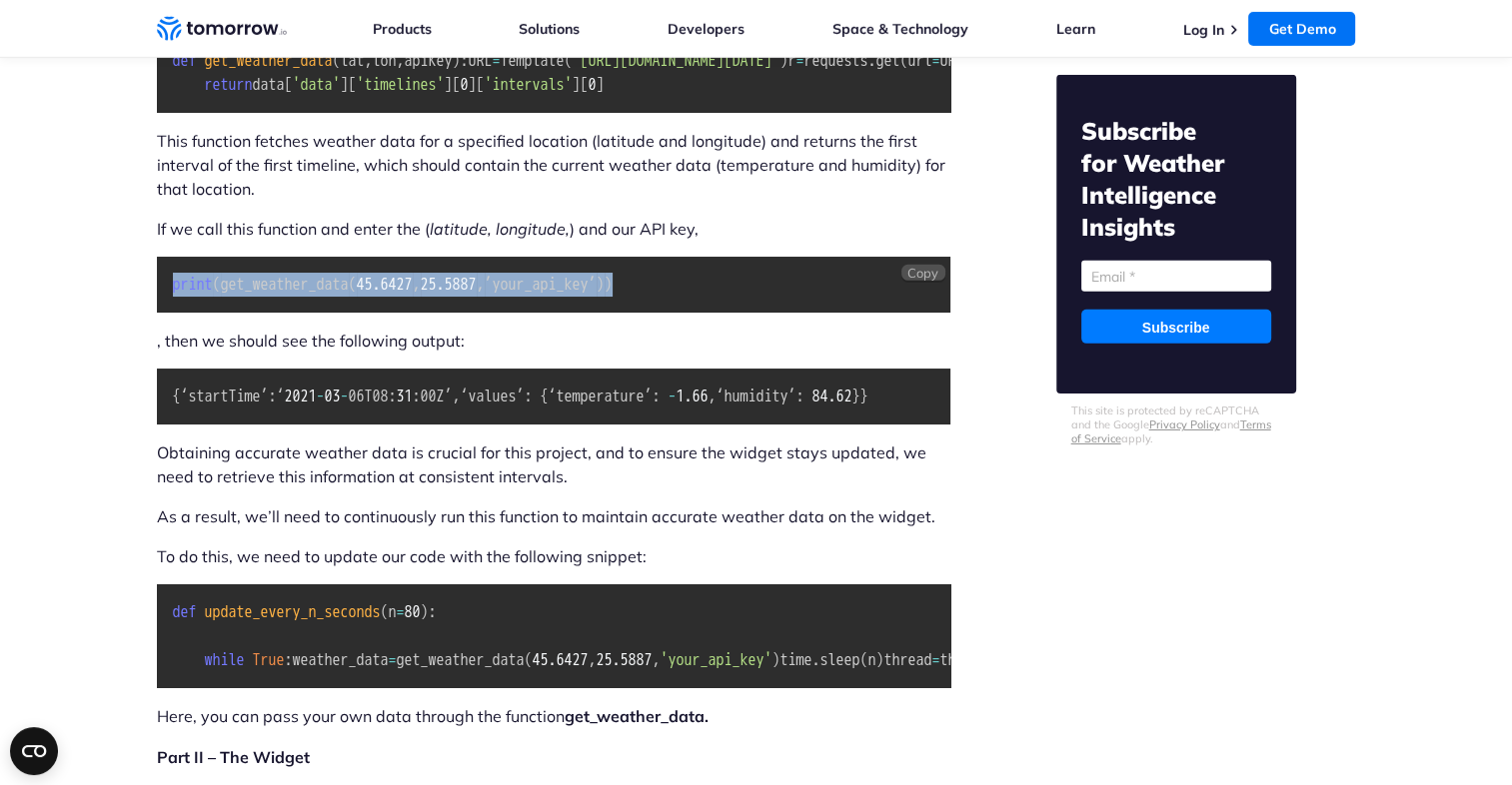 scroll, scrollTop: 6254, scrollLeft: 0, axis: vertical 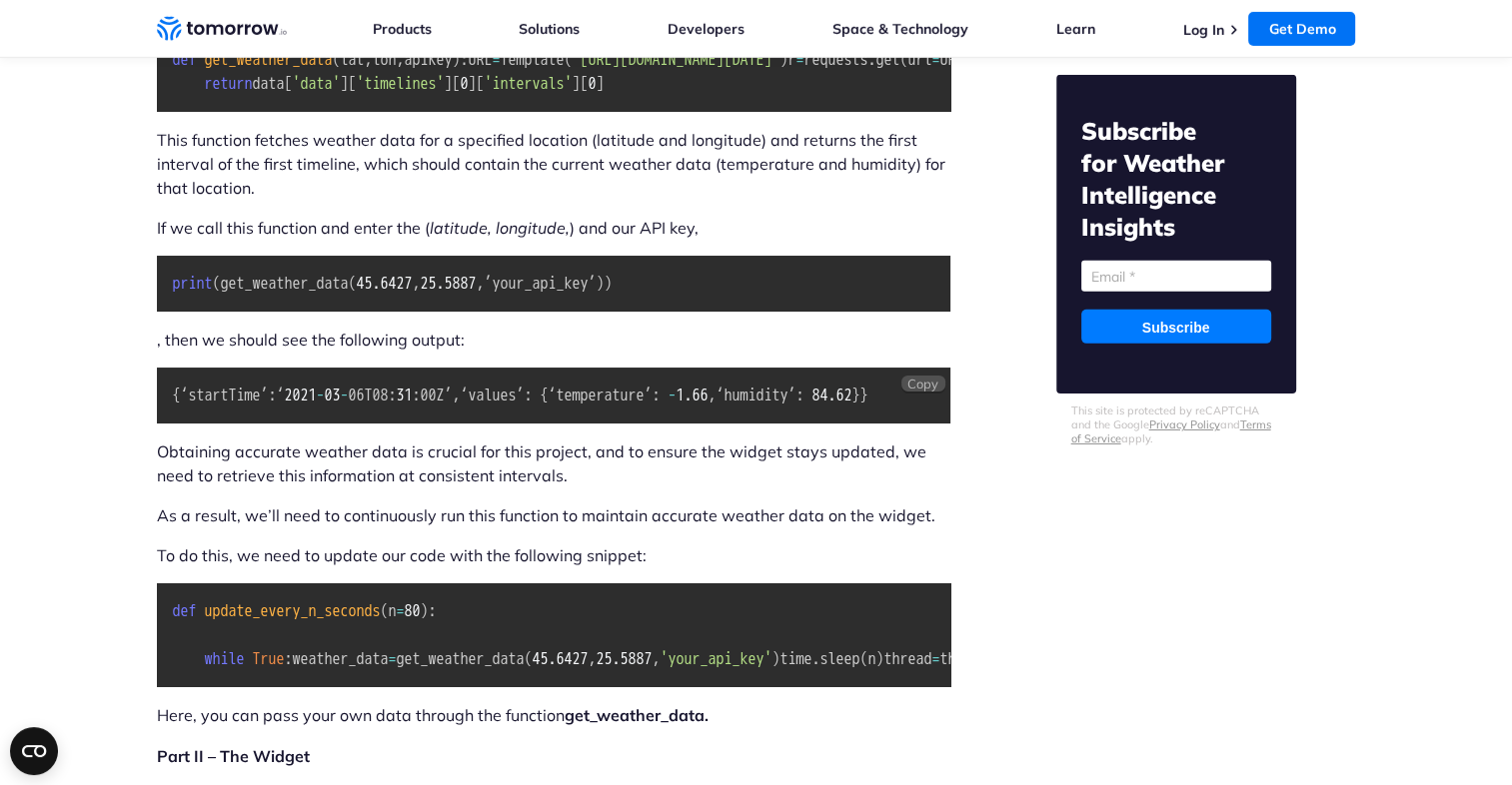 click on "{ ‘startTime’ :  ‘ 2021 - 03 - 06T08 : 31 : 00Z’ ,  ‘values’ :   { ‘temperature’ :   - 1.66 ,  ‘humidity’ :   84.62 } }" at bounding box center [521, 395] 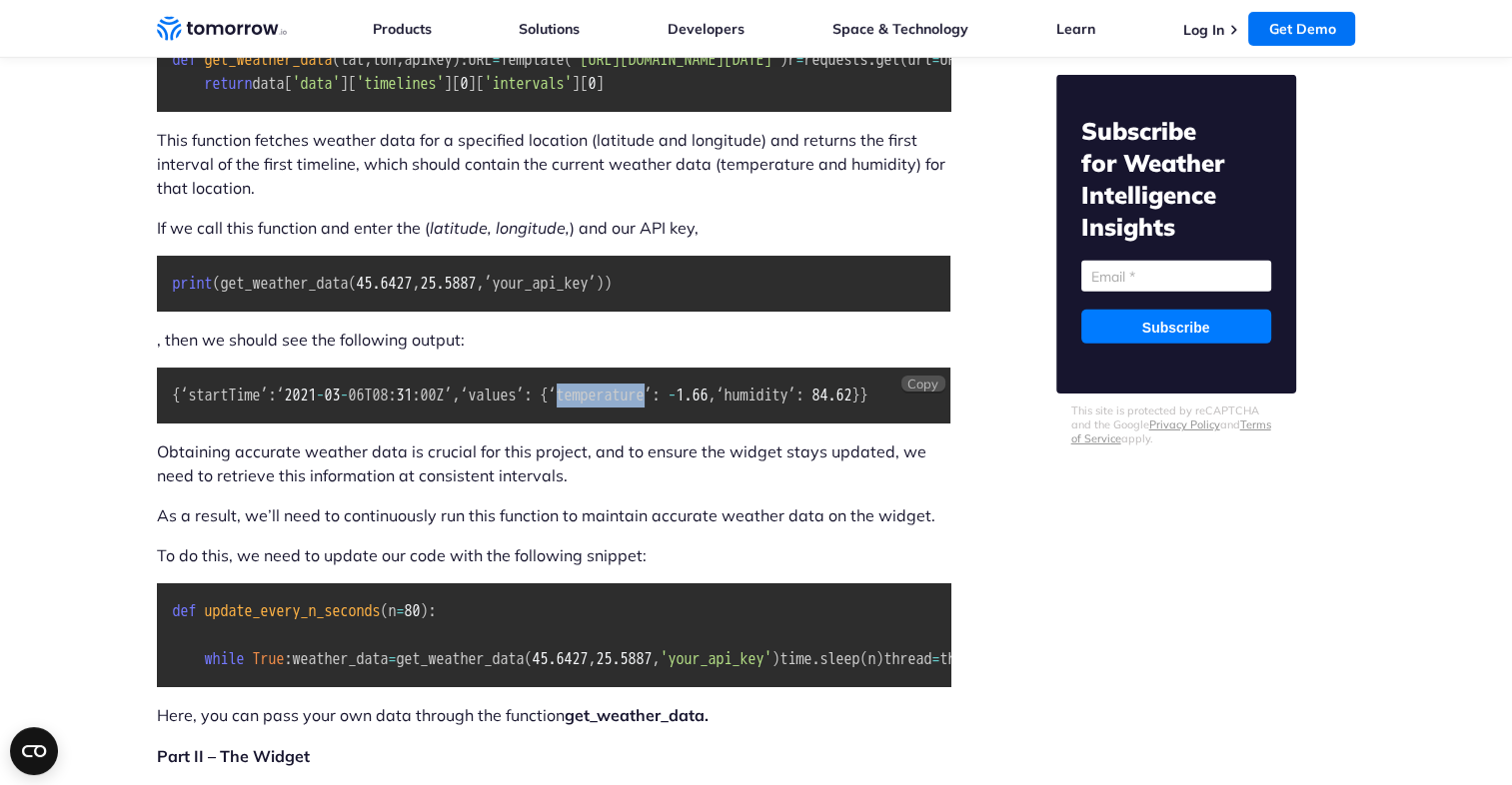 click on "{ ‘startTime’ :  ‘ 2021 - 03 - 06T08 : 31 : 00Z’ ,  ‘values’ :   { ‘temperature’ :   - 1.66 ,  ‘humidity’ :   84.62 } }" at bounding box center (521, 395) 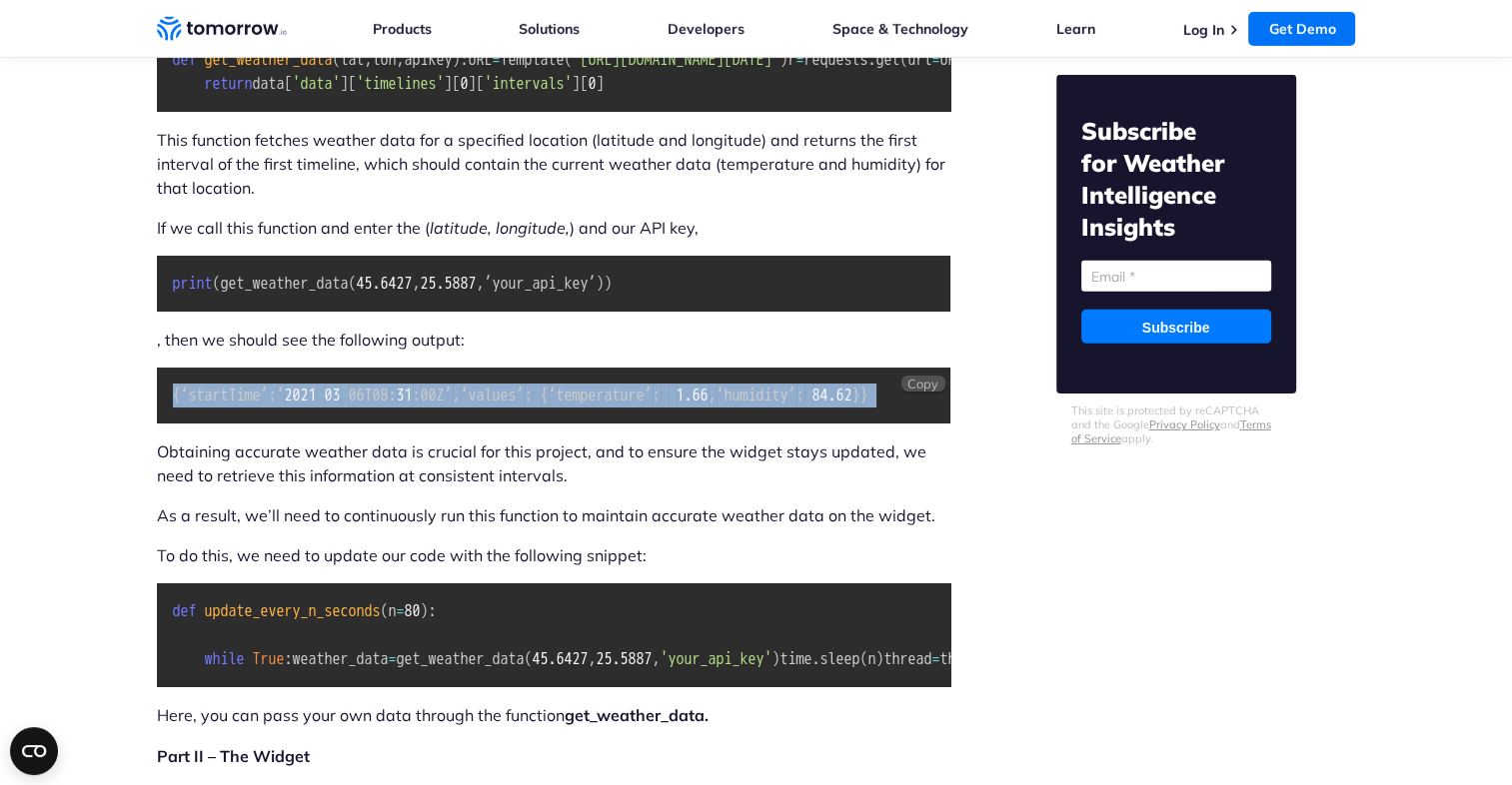 click on "{ ‘startTime’ :  ‘ 2021 - 03 - 06T08 : 31 : 00Z’ ,  ‘values’ :   { ‘temperature’ :   - 1.66 ,  ‘humidity’ :   84.62 } }" at bounding box center (521, 395) 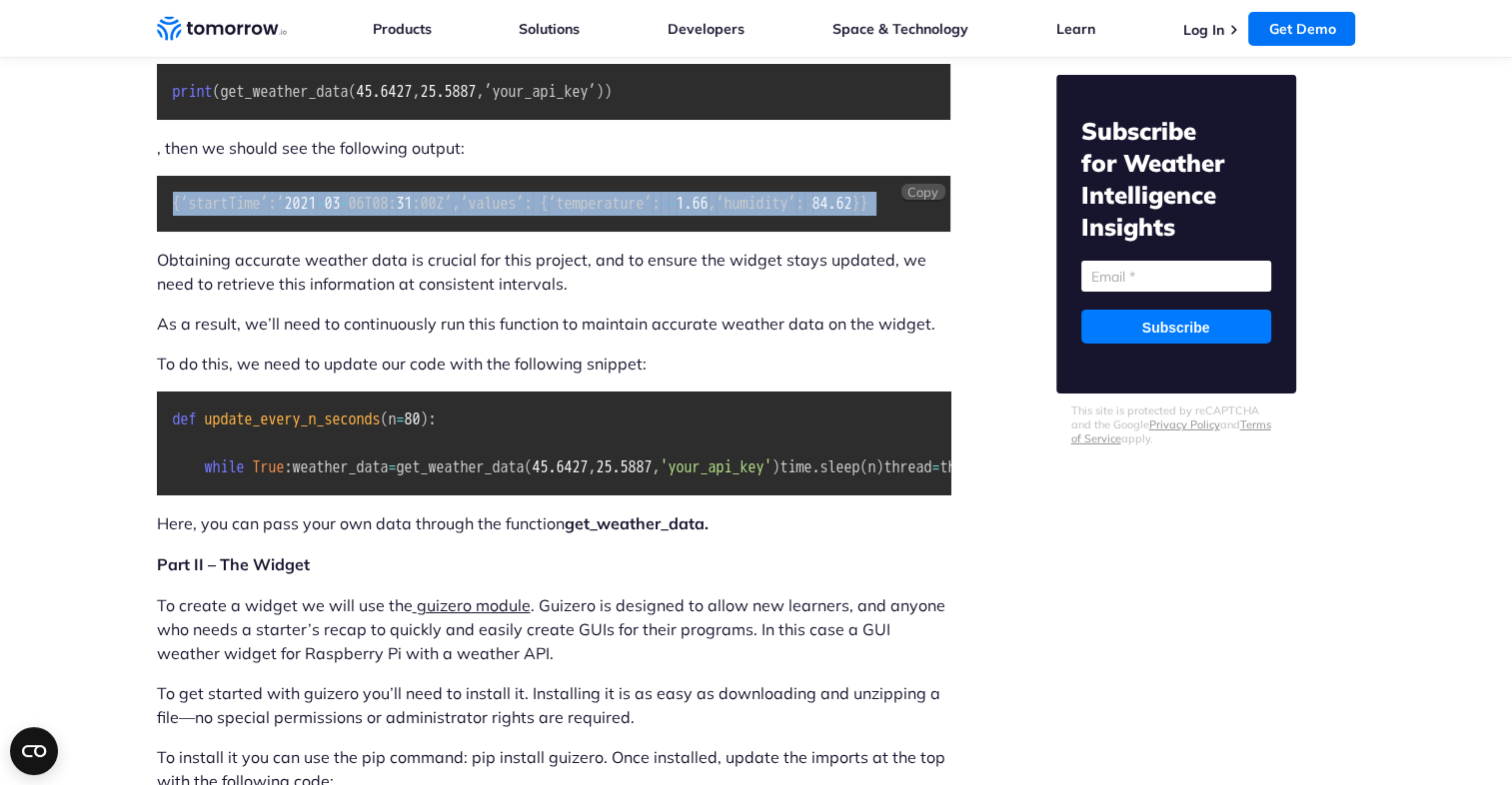 scroll, scrollTop: 0, scrollLeft: 29, axis: horizontal 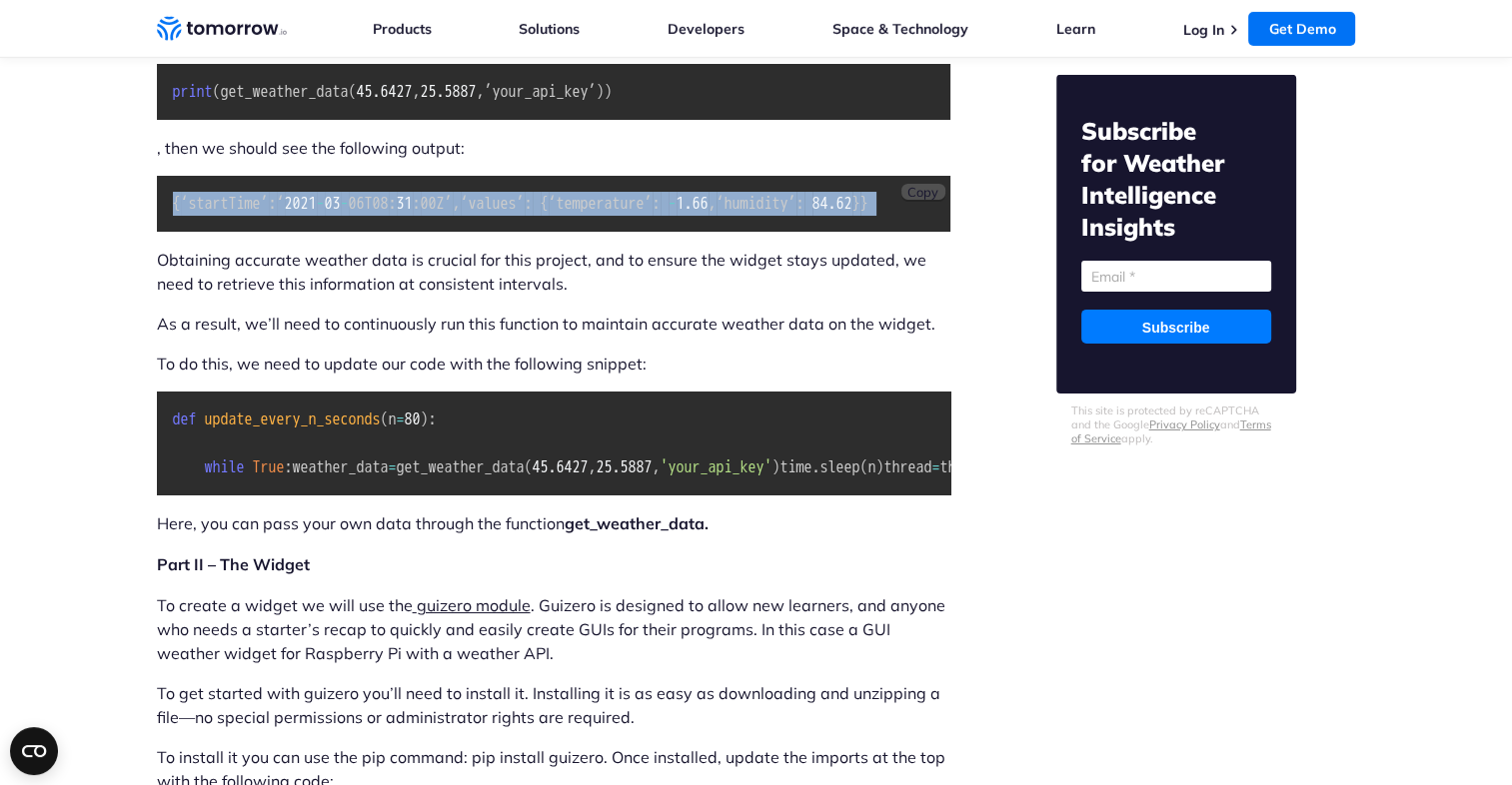 click on "Copy" at bounding box center (922, 192) 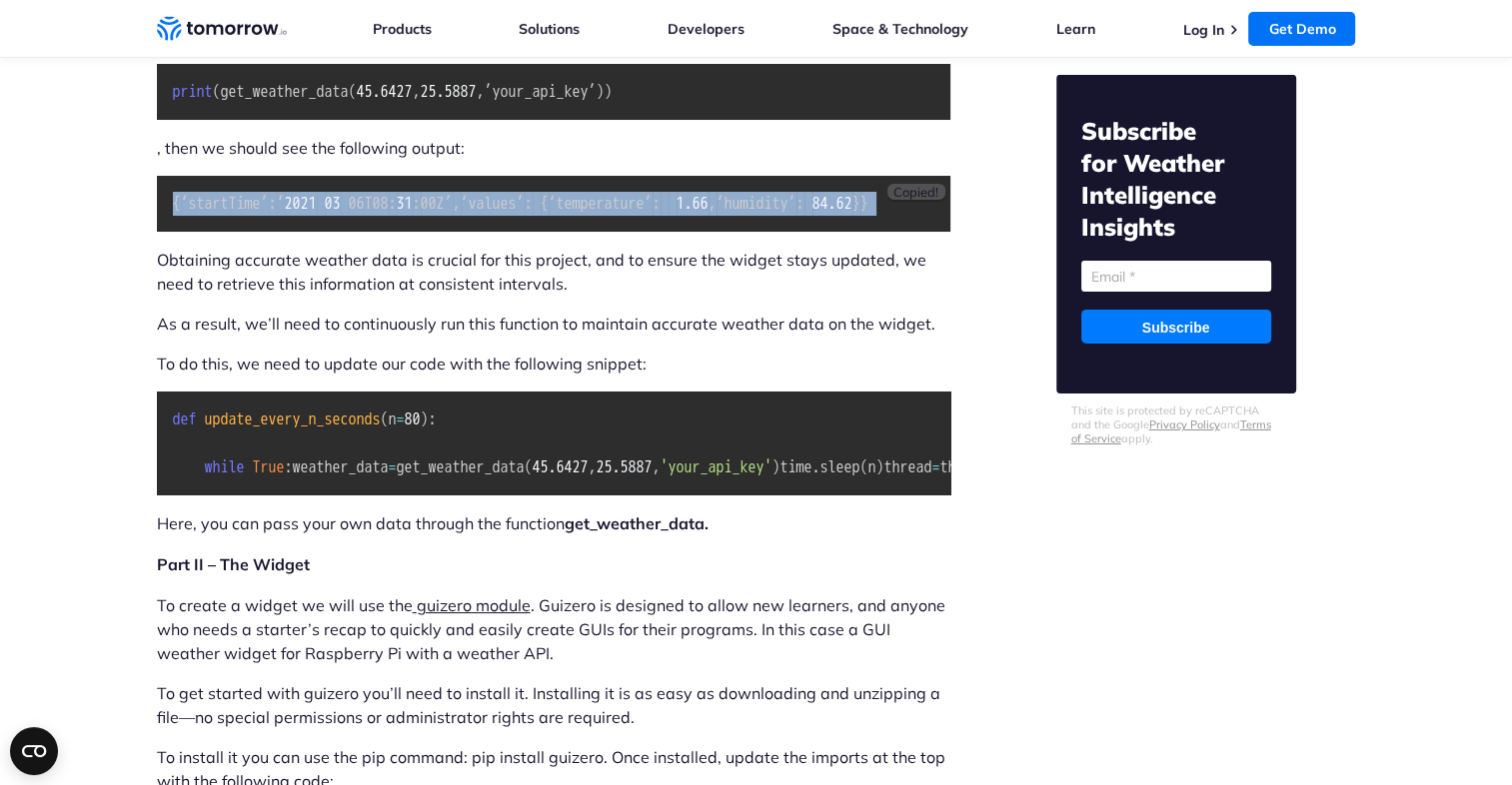 type 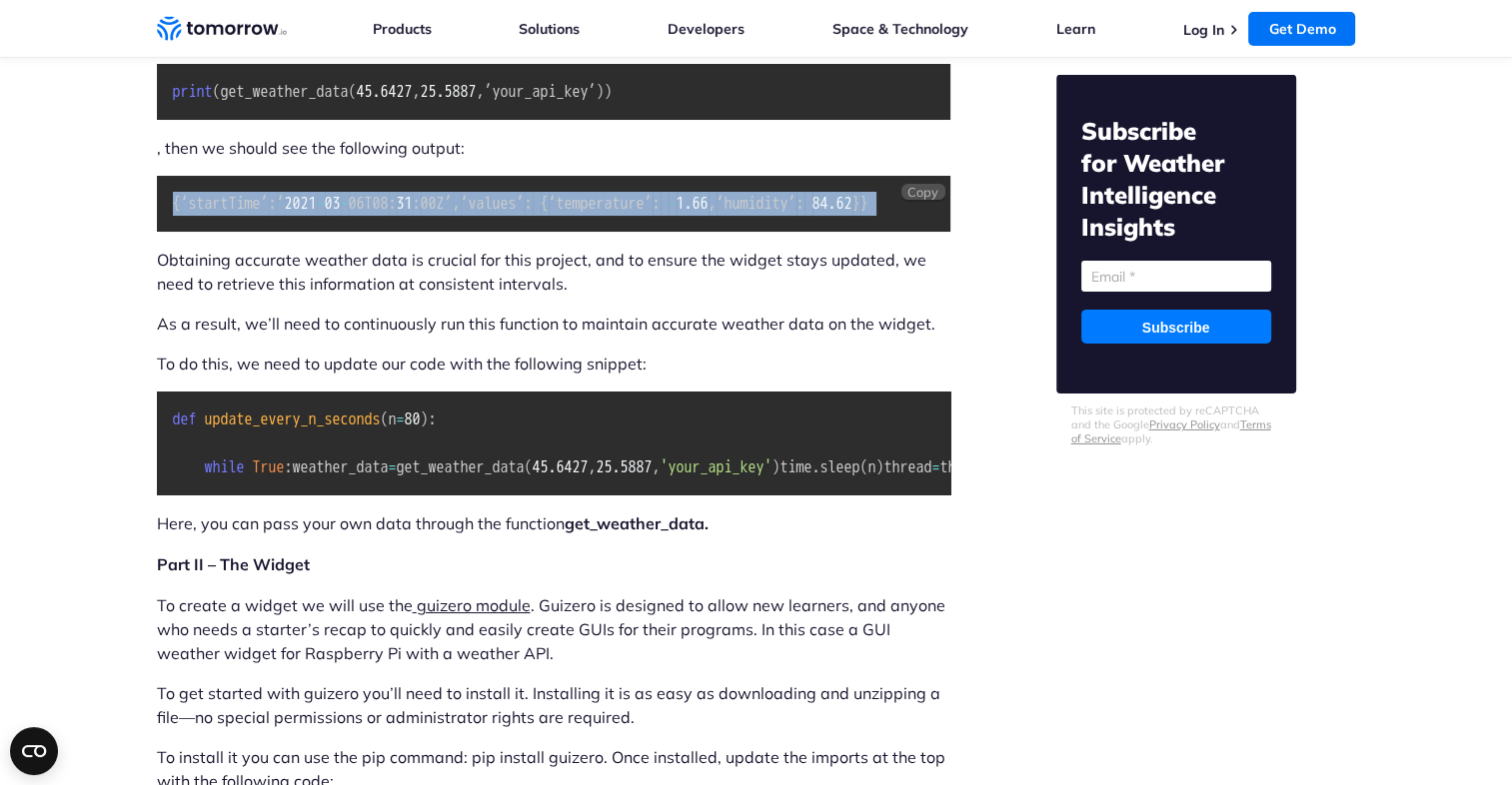 scroll, scrollTop: 0, scrollLeft: 0, axis: both 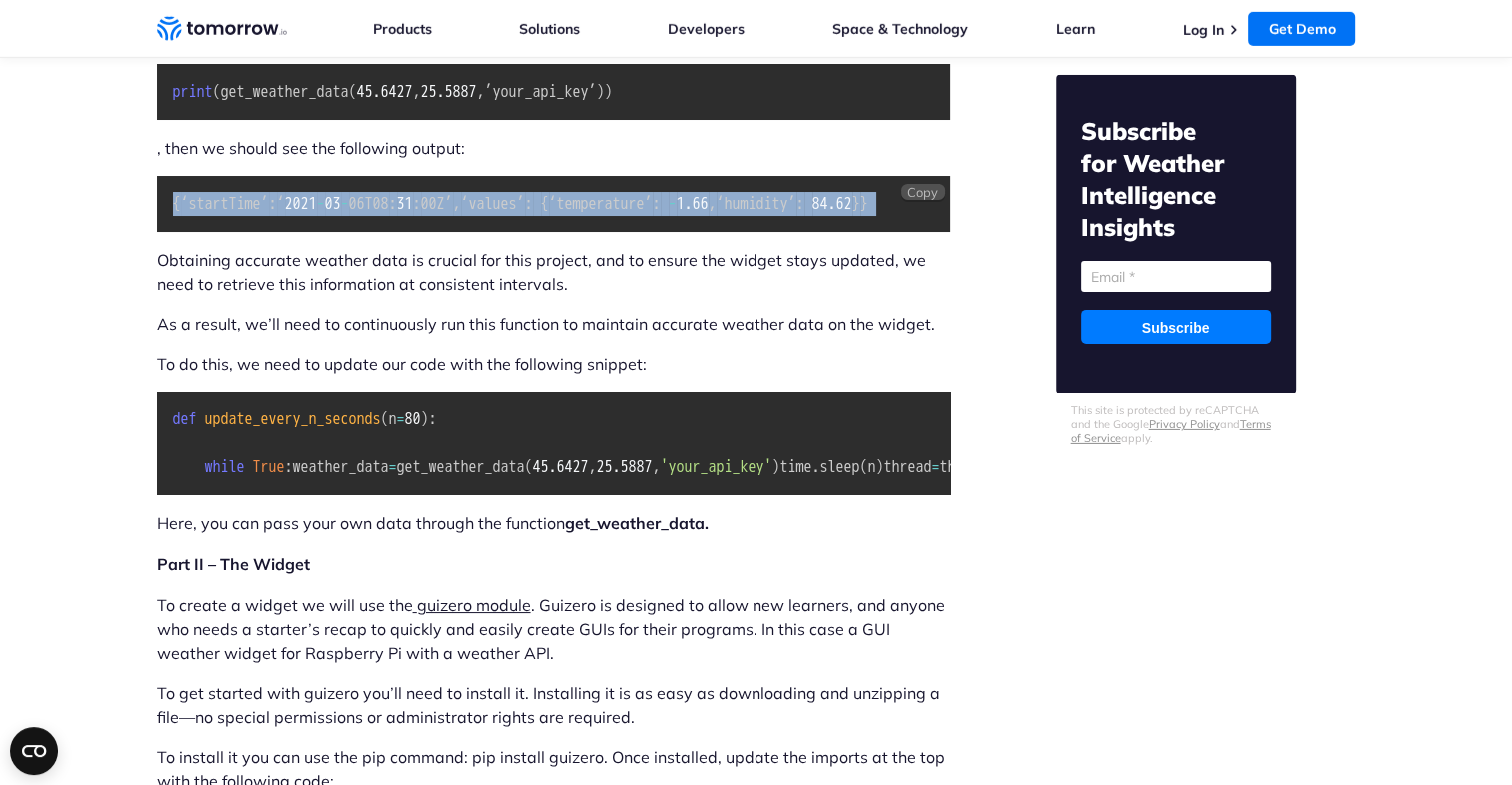 drag, startPoint x: 173, startPoint y: 286, endPoint x: 963, endPoint y: 301, distance: 790.1424 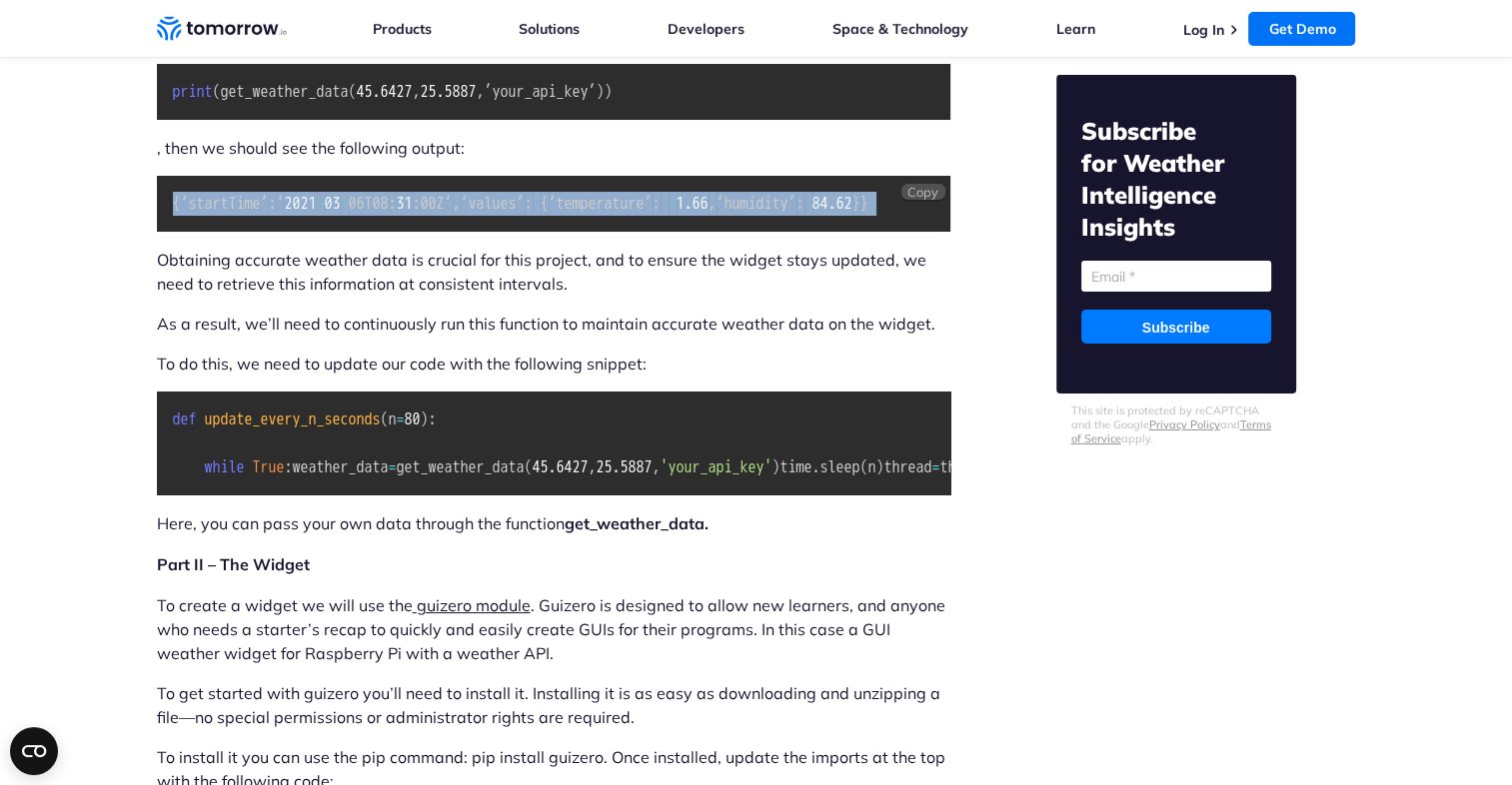 scroll, scrollTop: 6615, scrollLeft: 0, axis: vertical 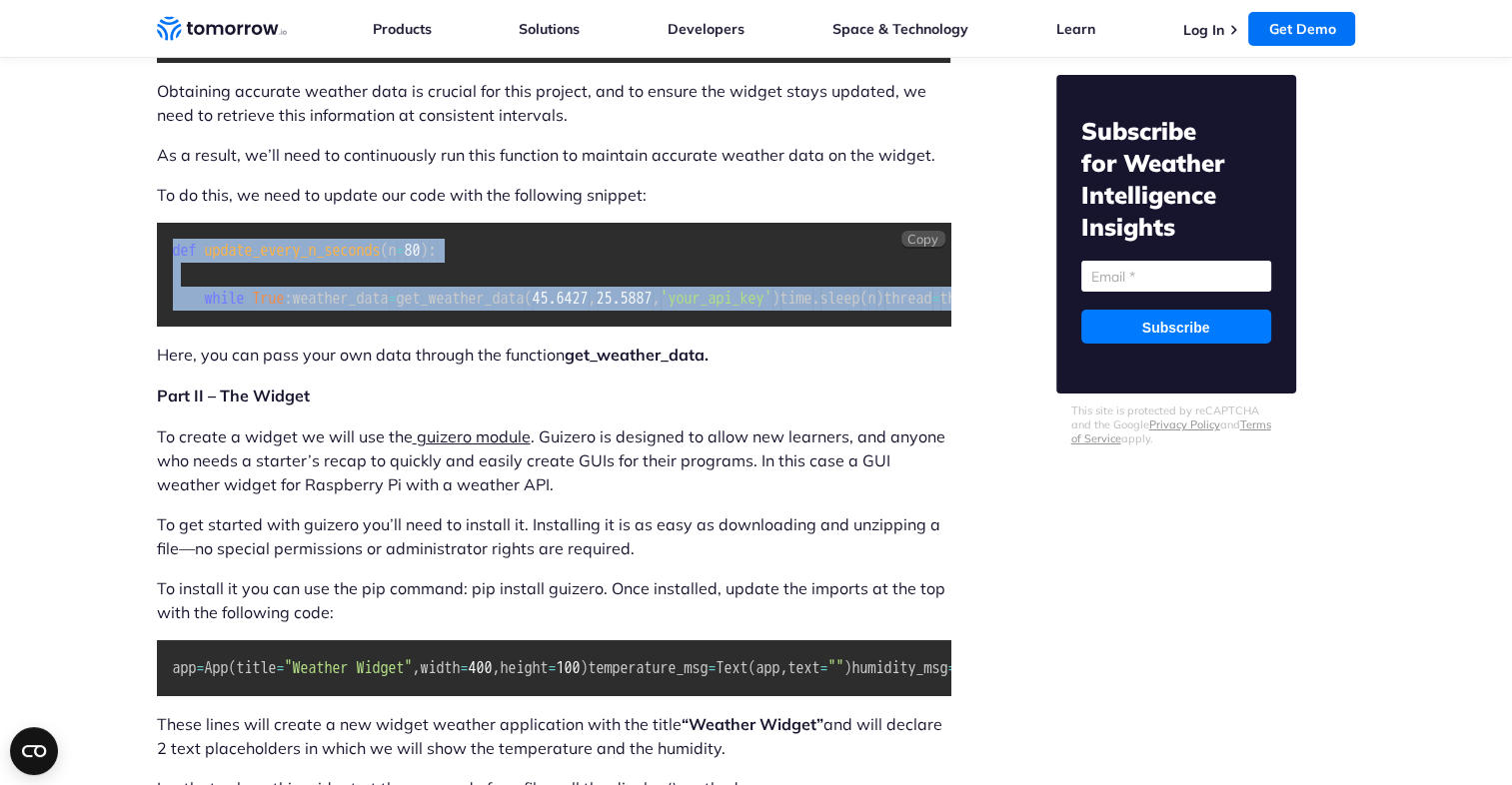 drag, startPoint x: 323, startPoint y: 554, endPoint x: 162, endPoint y: 340, distance: 267.8003 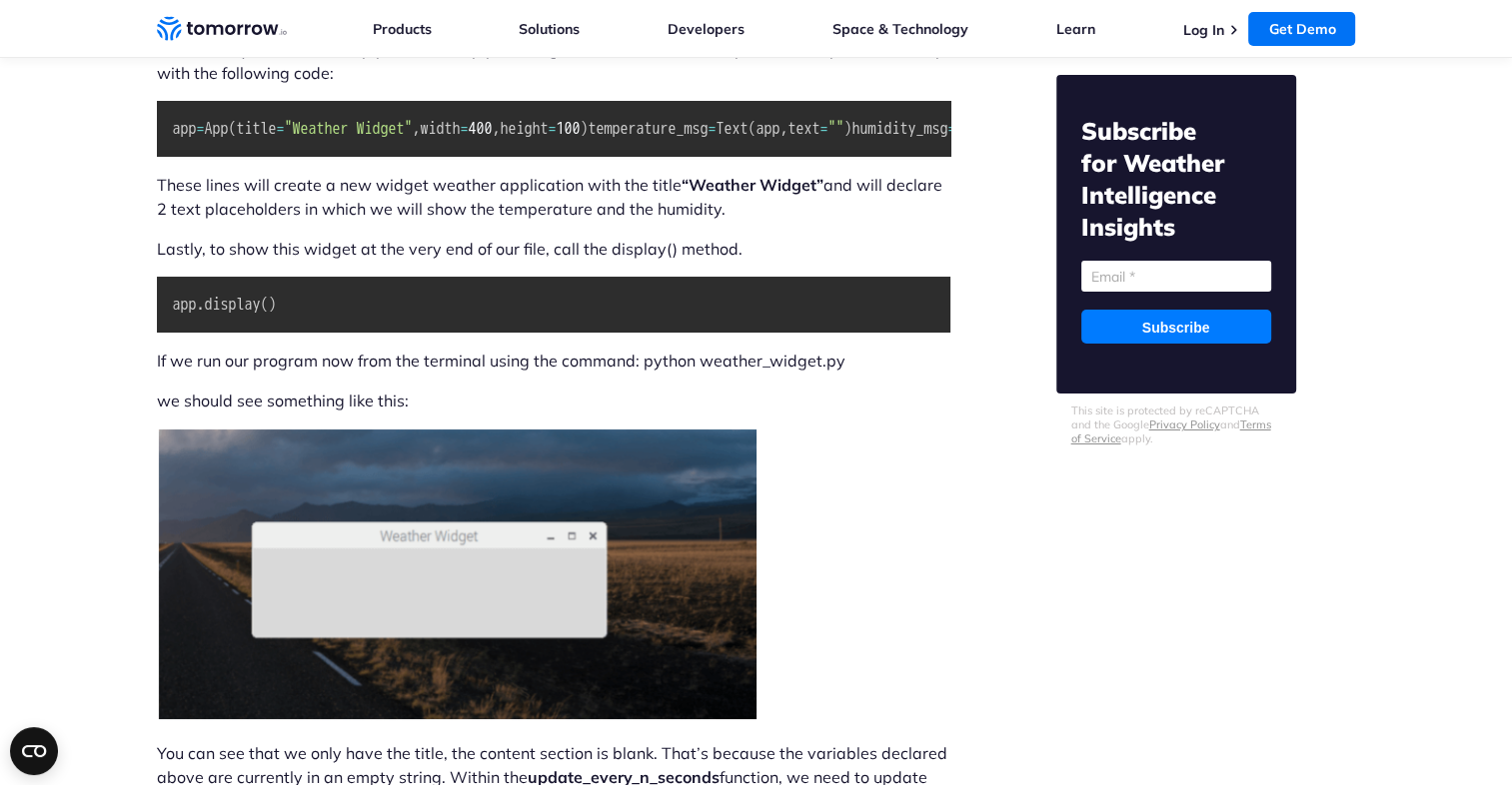 scroll, scrollTop: 7158, scrollLeft: 0, axis: vertical 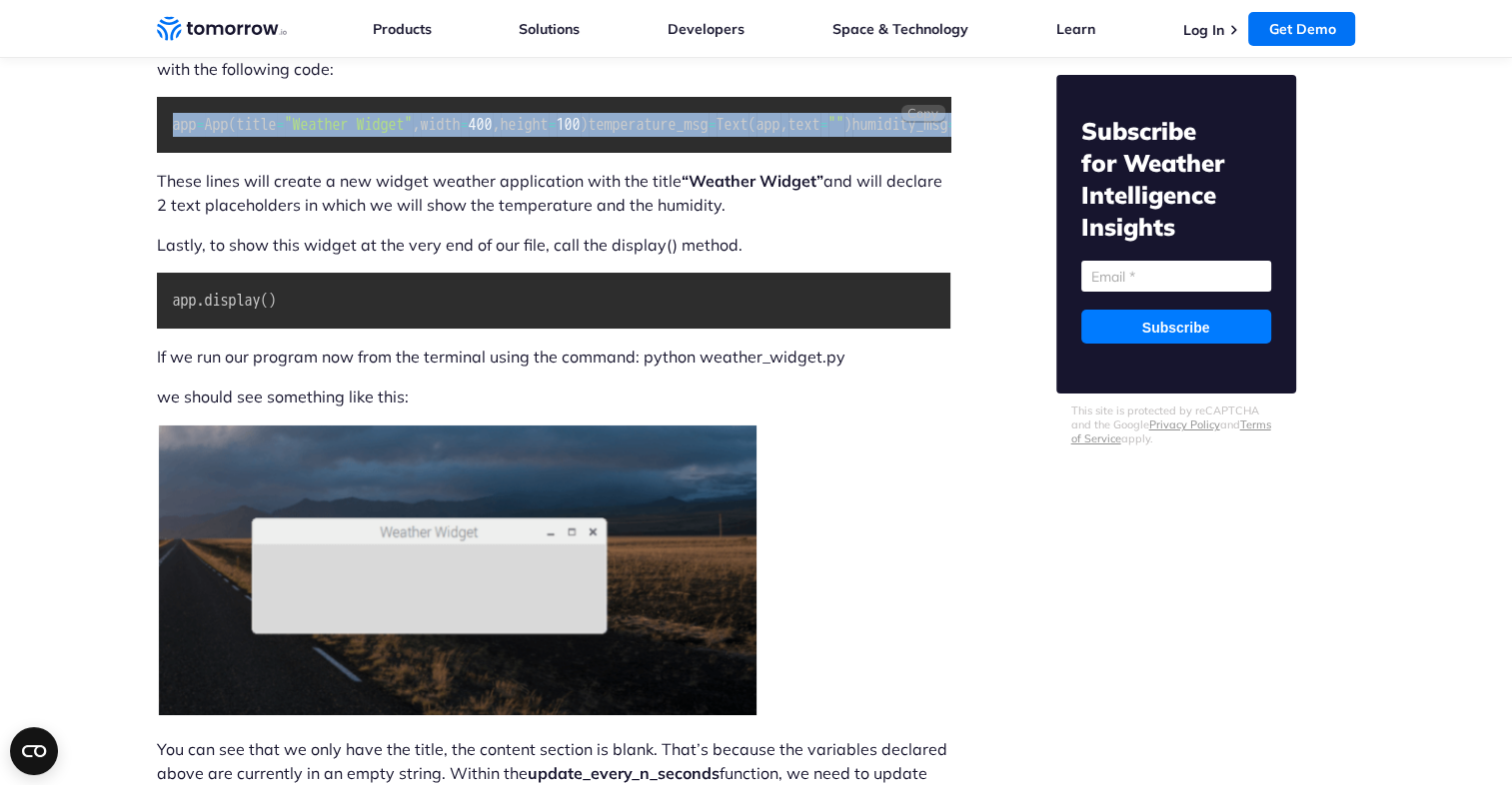 drag, startPoint x: 491, startPoint y: 422, endPoint x: 149, endPoint y: 363, distance: 347.05187 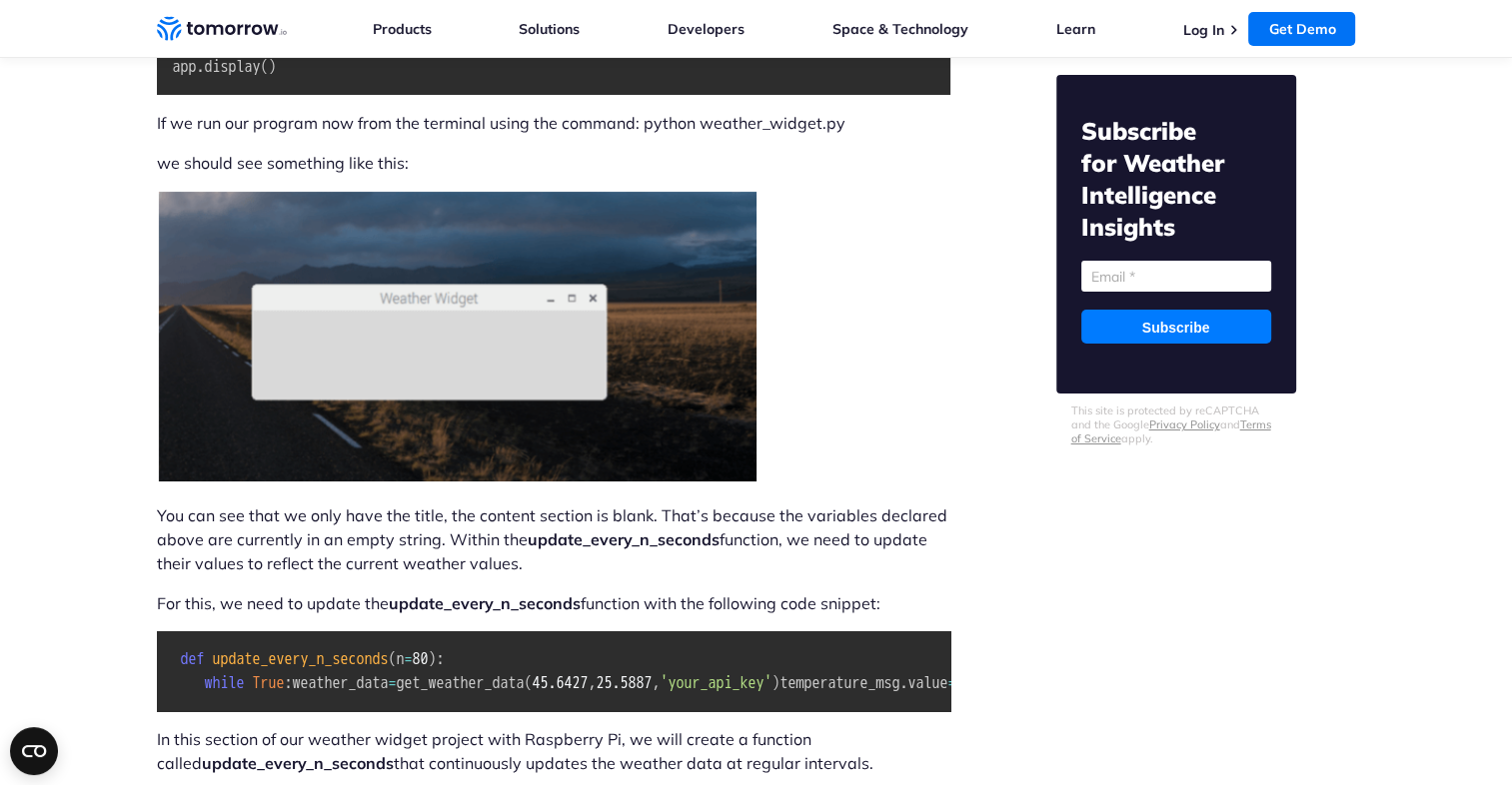 scroll, scrollTop: 7393, scrollLeft: 0, axis: vertical 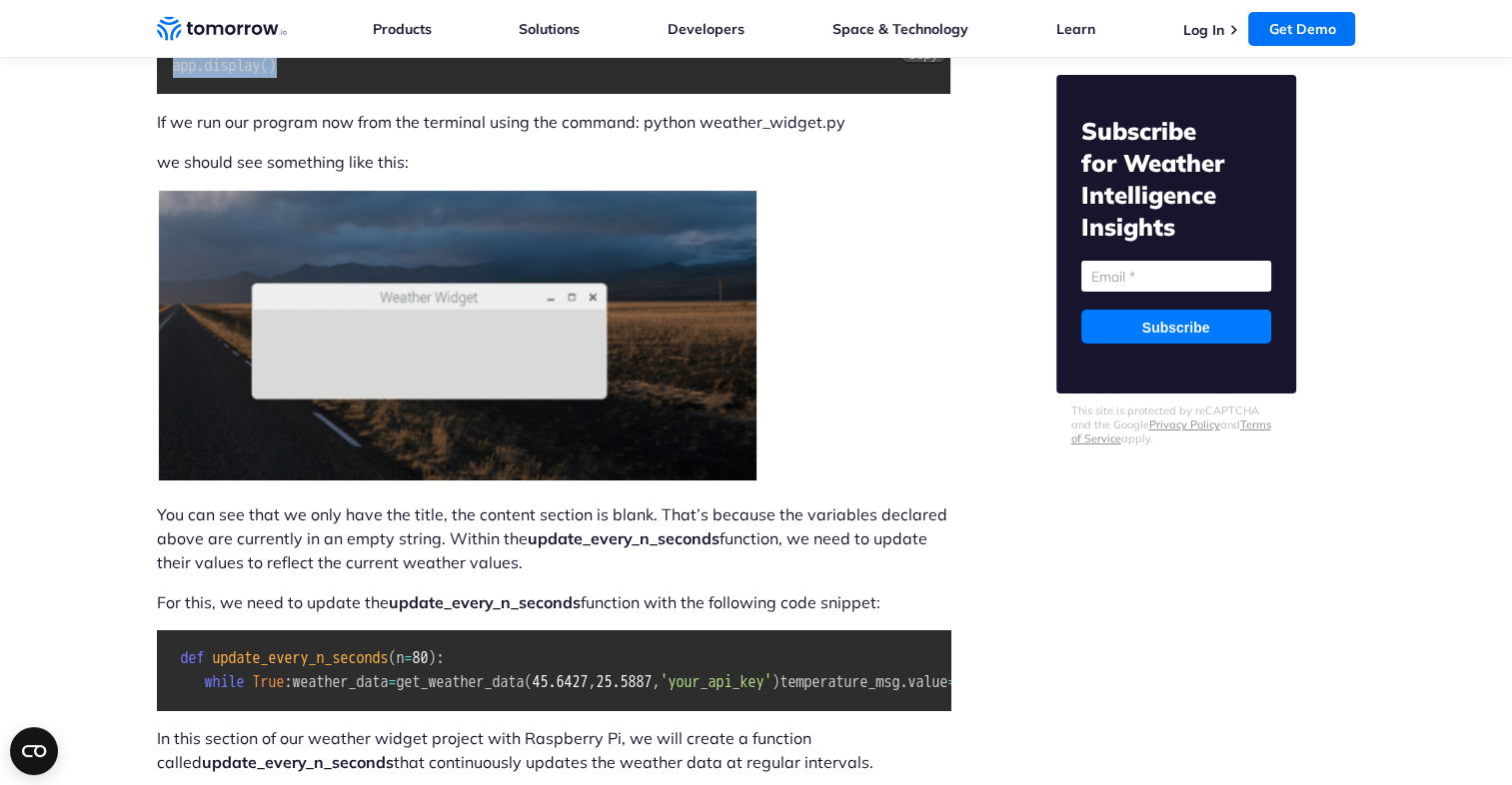 drag, startPoint x: 319, startPoint y: 366, endPoint x: 167, endPoint y: 361, distance: 152.08221 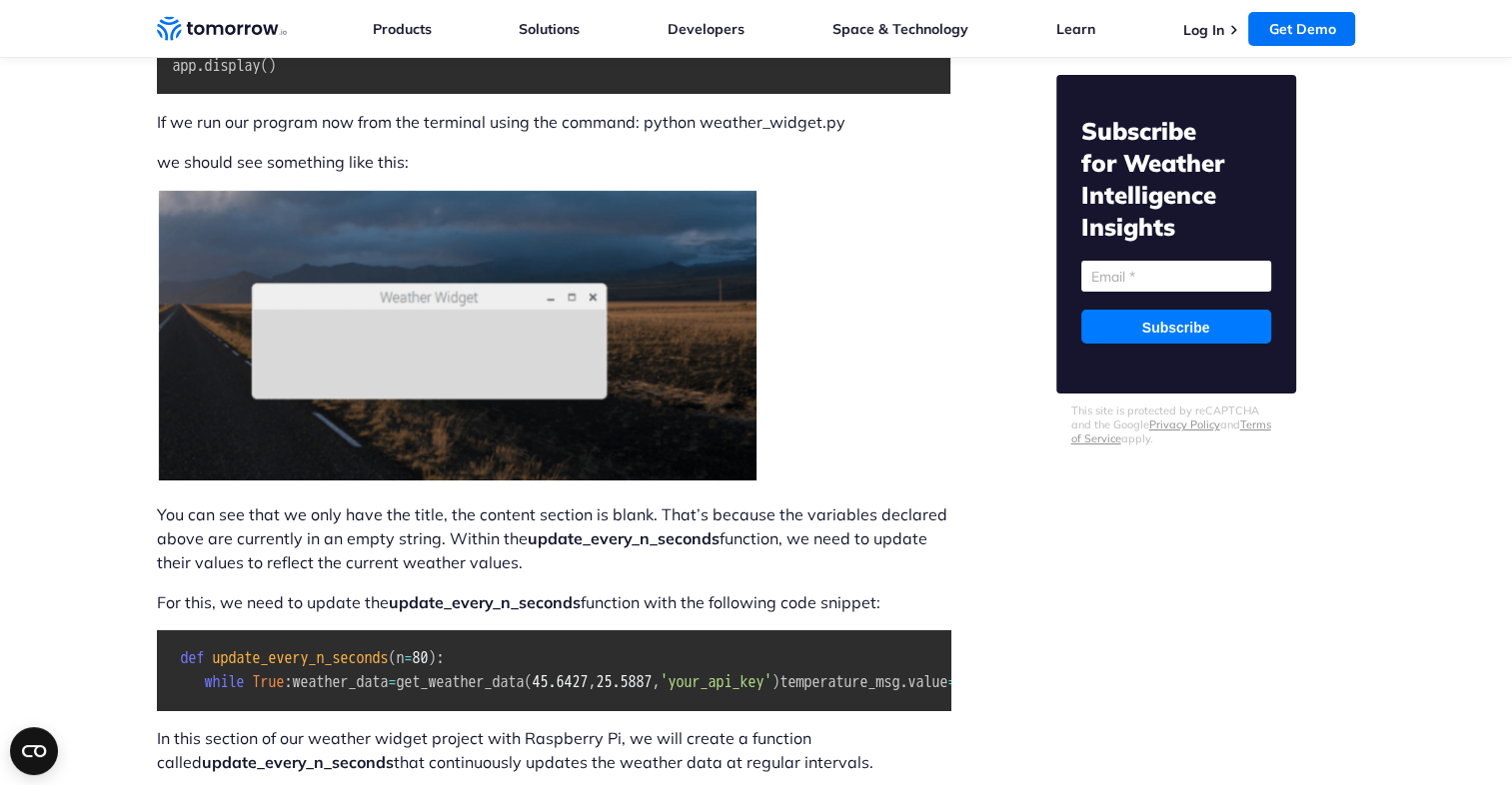 click on "In this blog:
Tomorrow.io’s Weather API  makes it easy to create a weather widget for Raspberry Pi using Python
The process to create a weather widget for Raspberry Pi includes:
Using GUIs in Python (which are lightweight and easy to build)
Sending a request every 80 seconds to get the weather data at regular intervals
Using the guizero module to can pass your own data through and reflect the current weather values
Customizing the widget to your liking
Have you ever wanted to build your own weather widget to display real-time data from the comfort of your own desk?
Harnessing the power of Raspberry Pi and utilizing a   simple weather API from Tomorrow.io,  you can quickly create a personalized tool that not only looks good but also provides valuable information for creating updated weather forecasts that inform your daily activities and operations.
In this article, we will provide an  introduction to Raspberry Pi," at bounding box center [554, -2172] 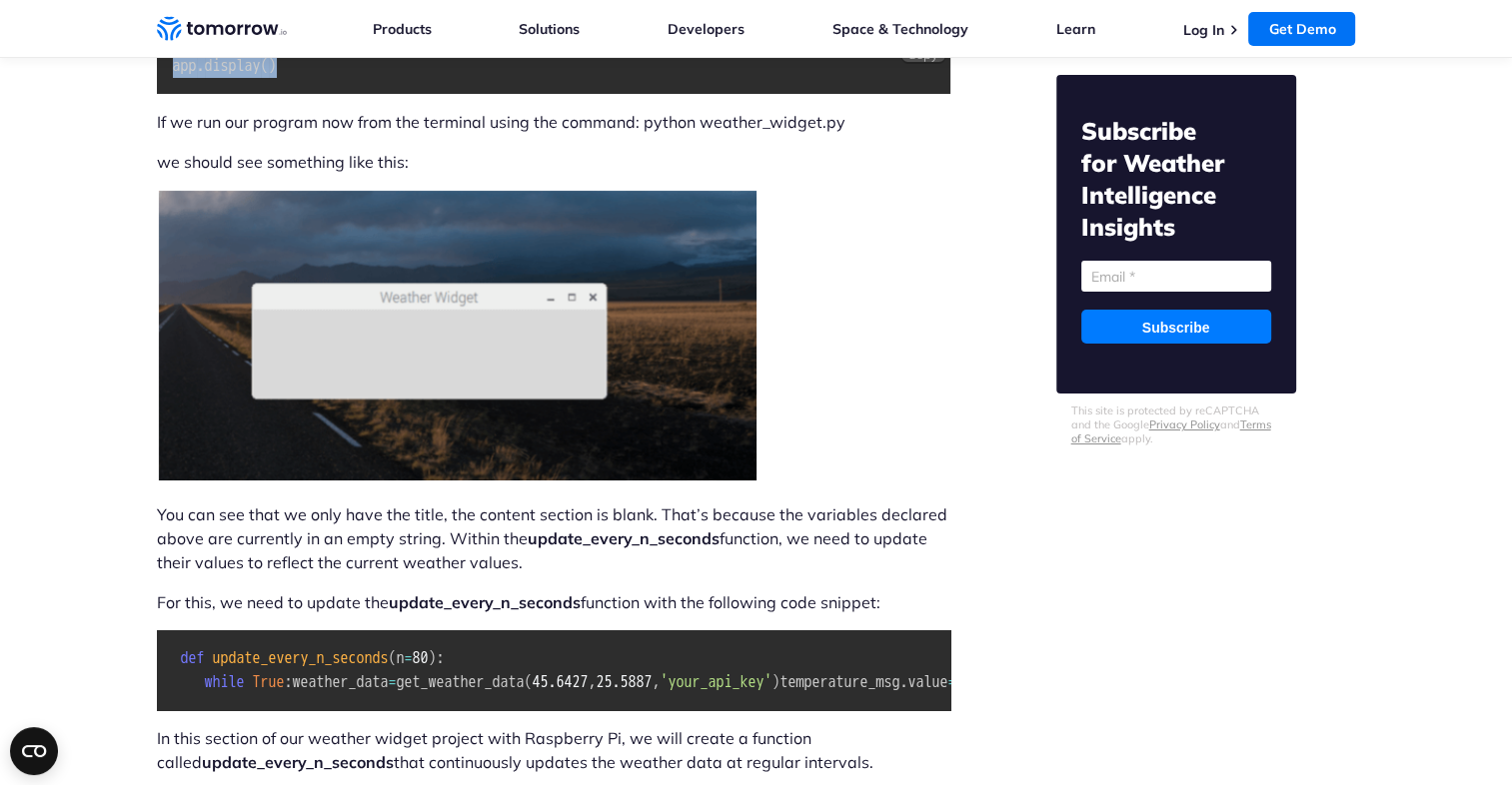 drag, startPoint x: 324, startPoint y: 362, endPoint x: 172, endPoint y: 356, distance: 152.11837 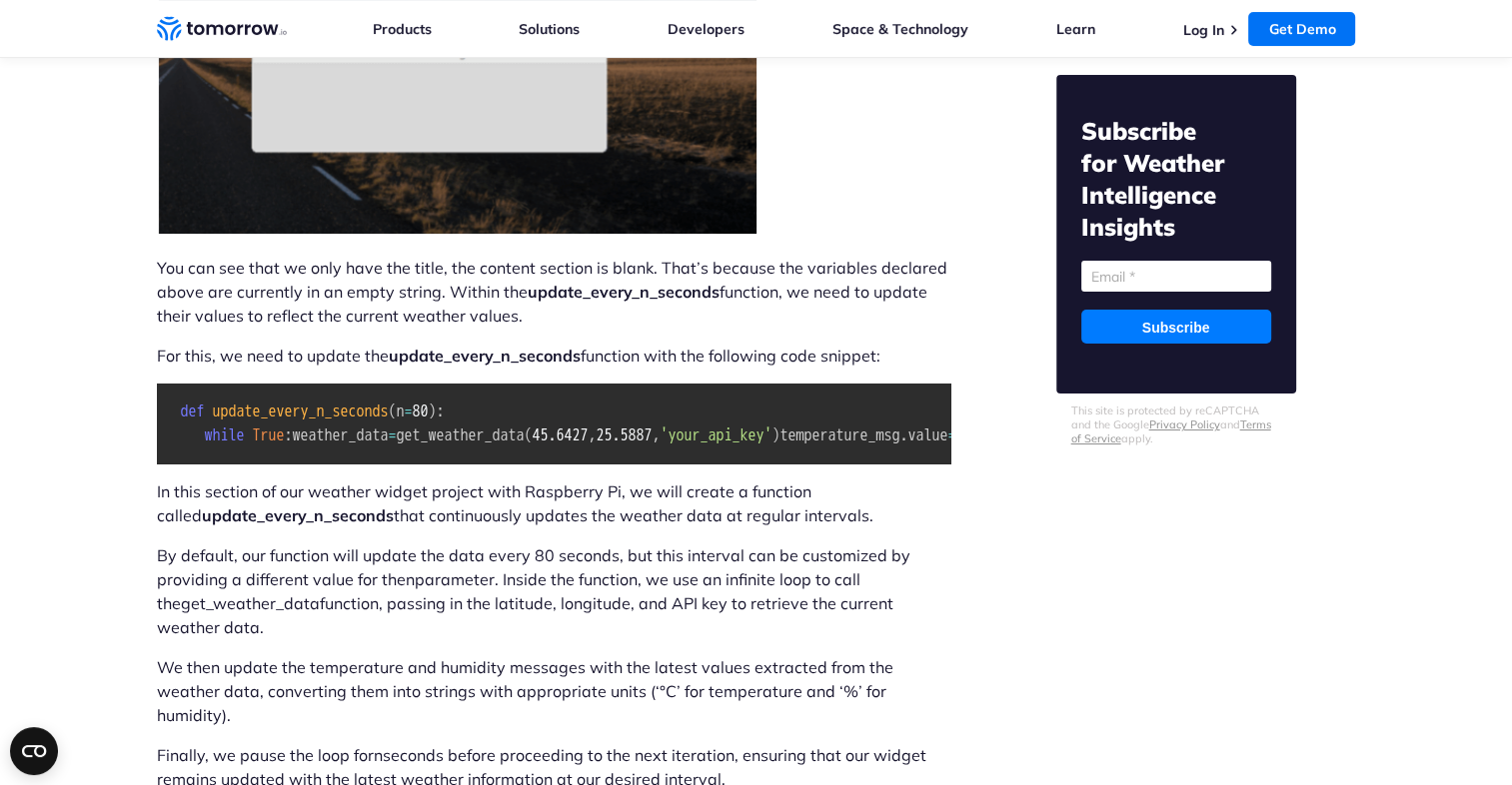 scroll, scrollTop: 7640, scrollLeft: 0, axis: vertical 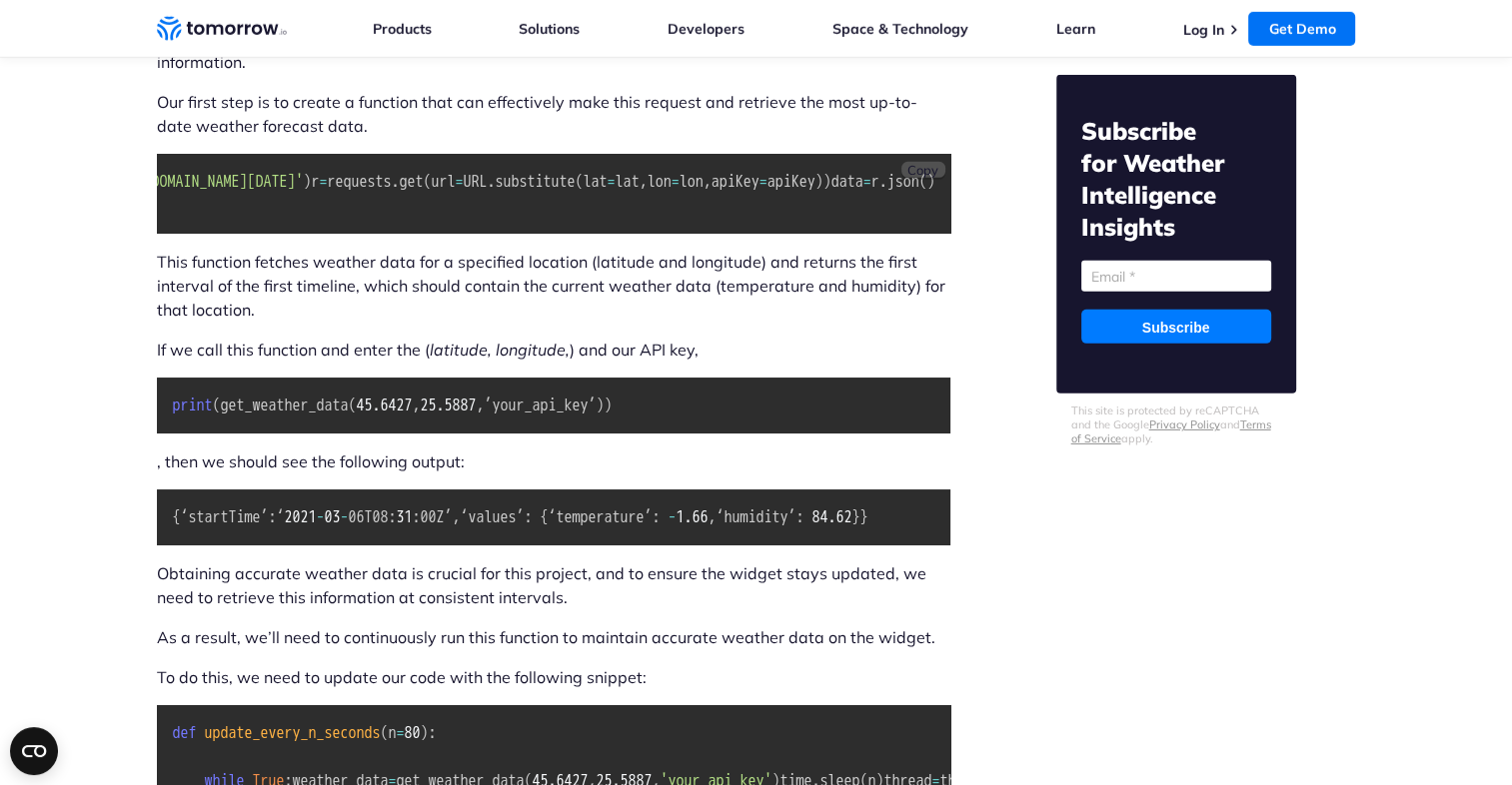 click on "Copy" at bounding box center [922, 170] 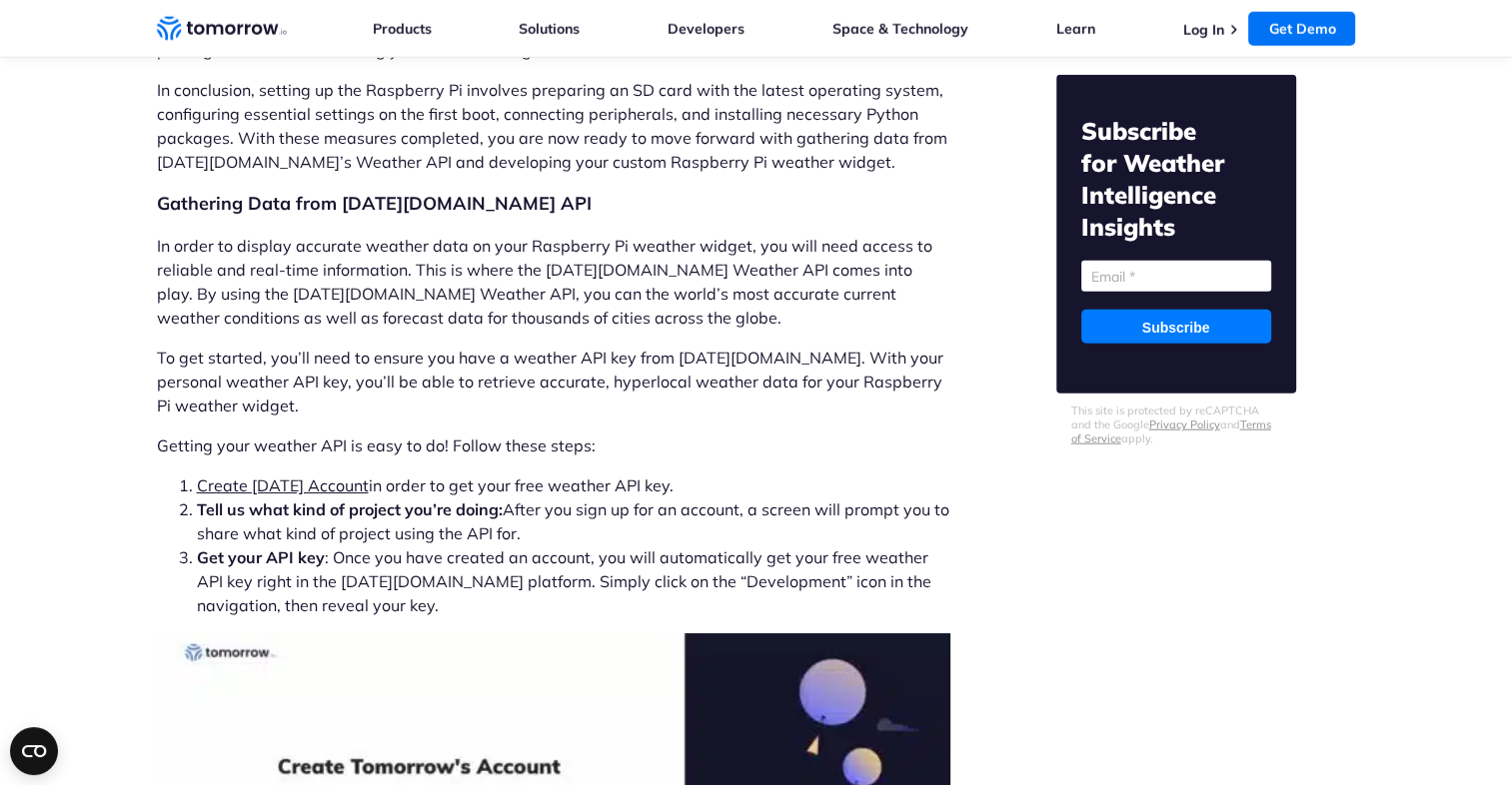 scroll, scrollTop: 4986, scrollLeft: 0, axis: vertical 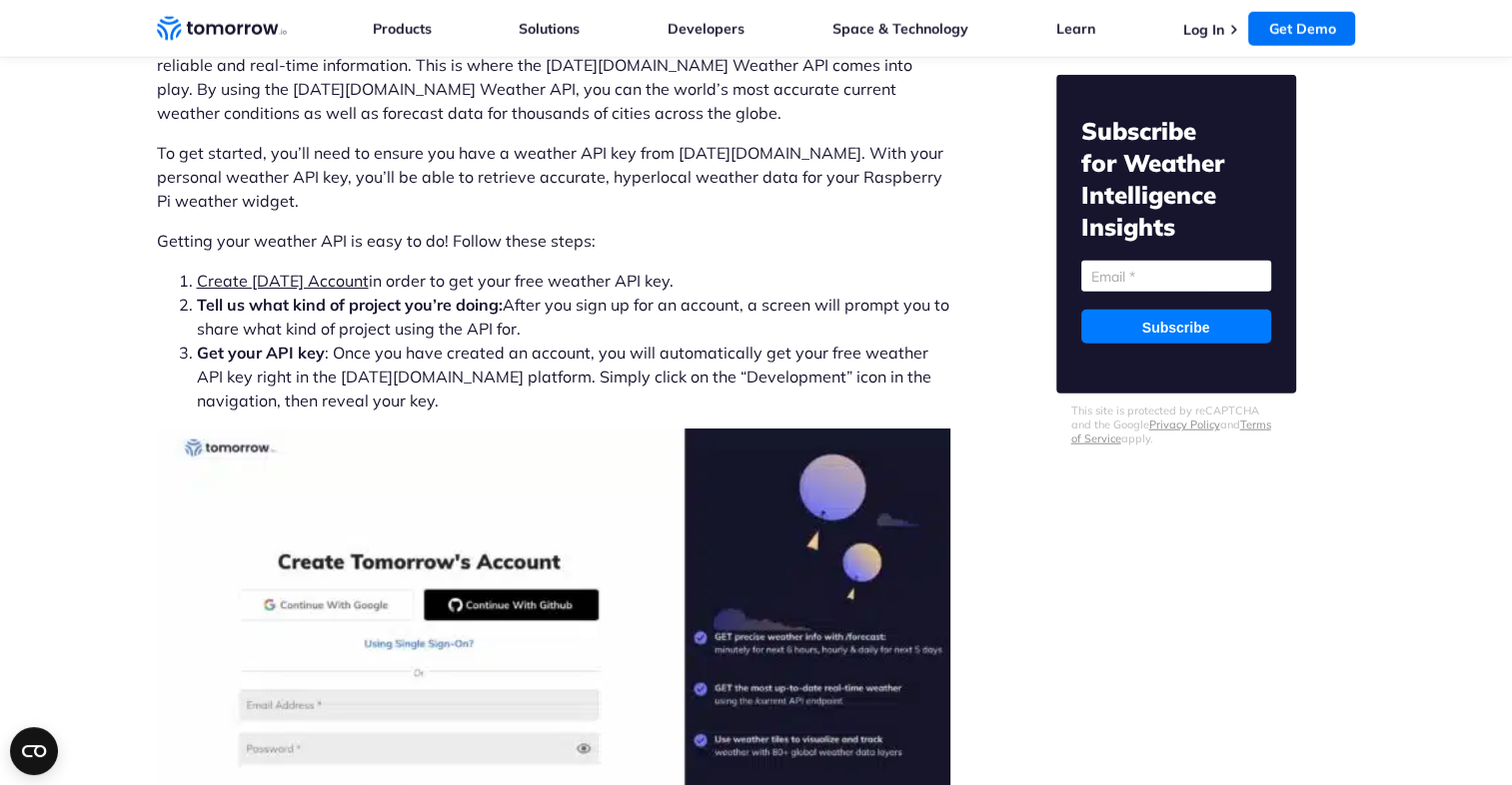 click on "Create Tomorrow’s Account" at bounding box center (283, 281) 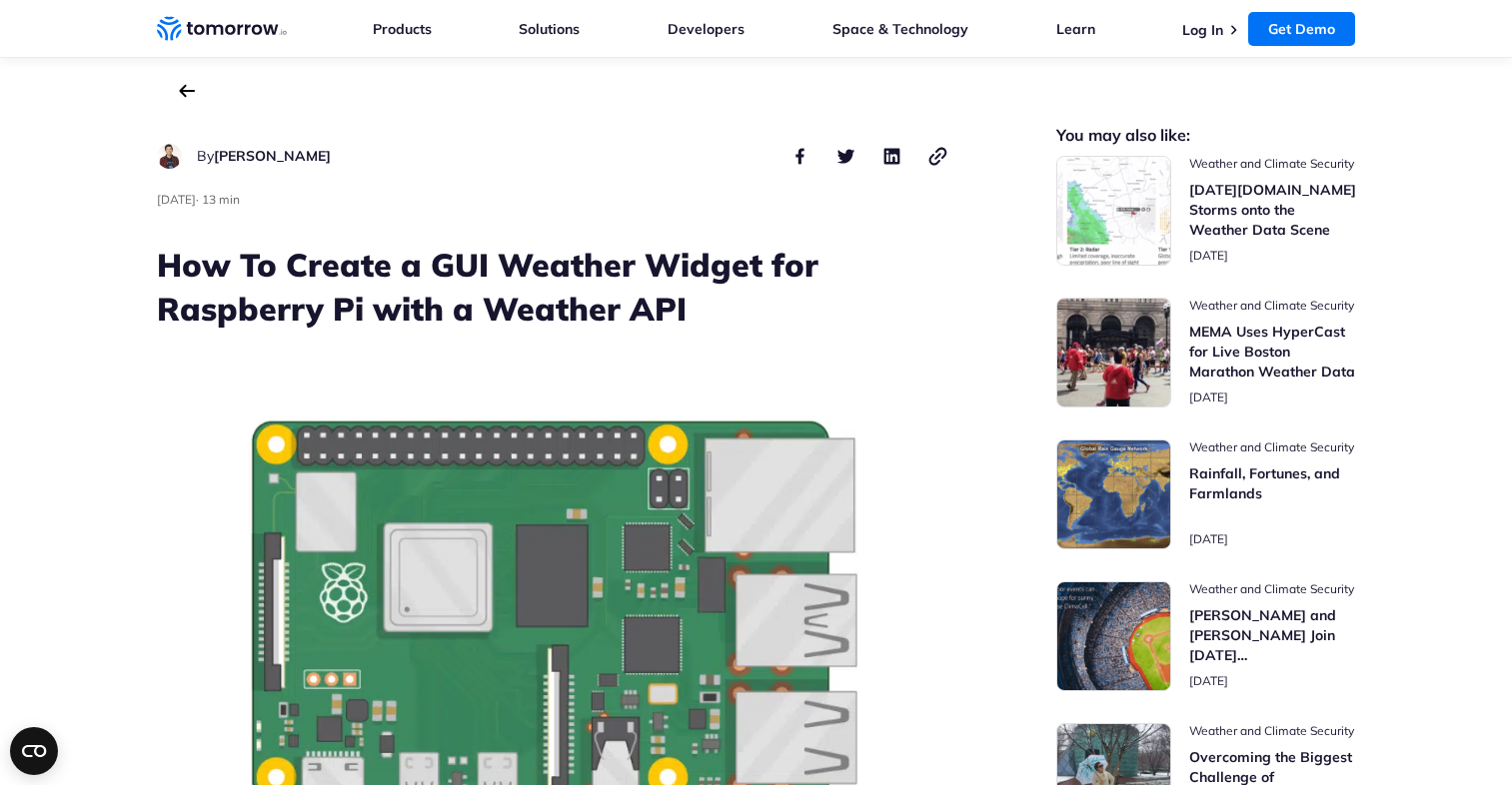 scroll, scrollTop: 5581, scrollLeft: 0, axis: vertical 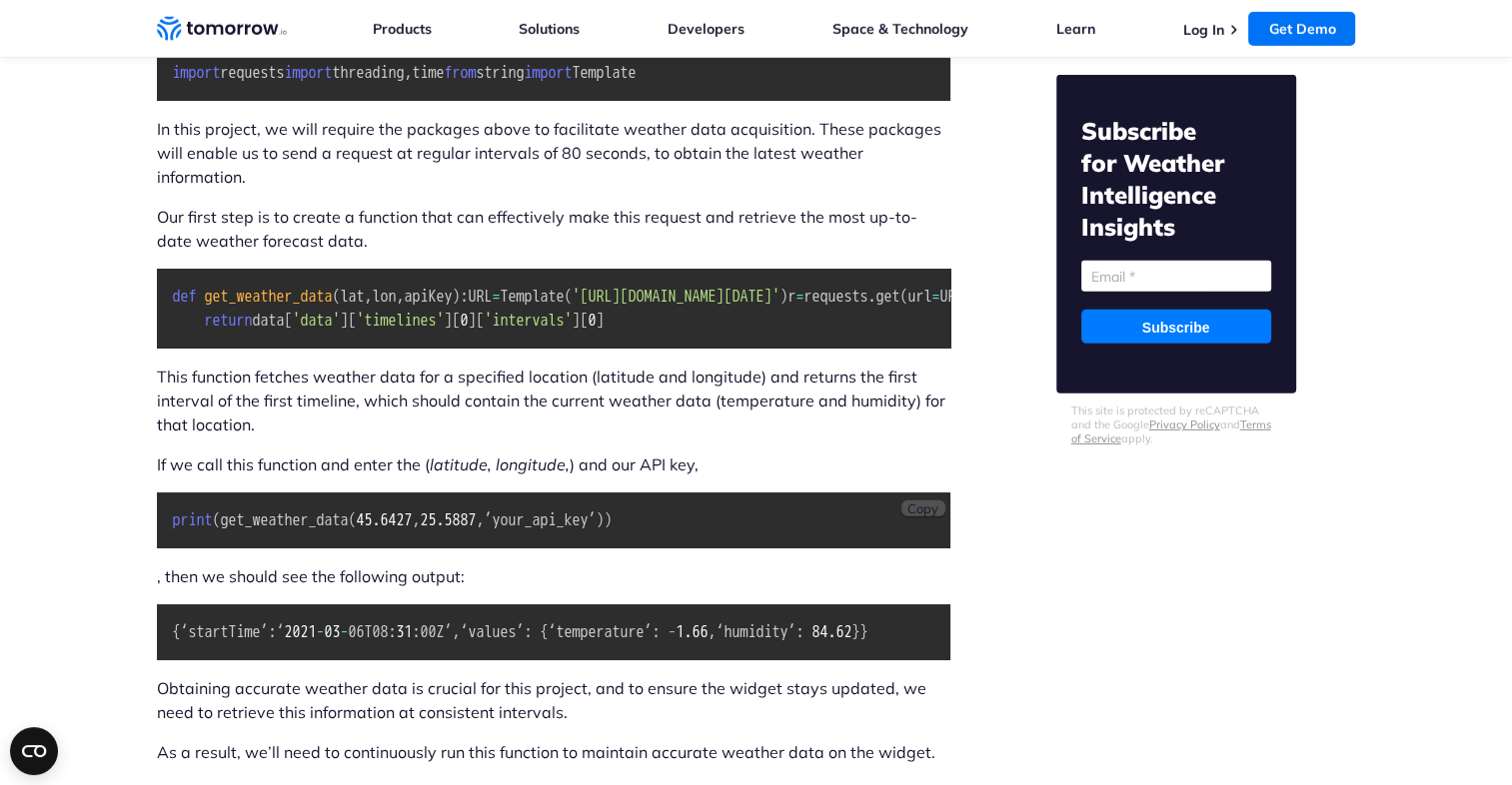 click on "Copy" at bounding box center [922, 508] 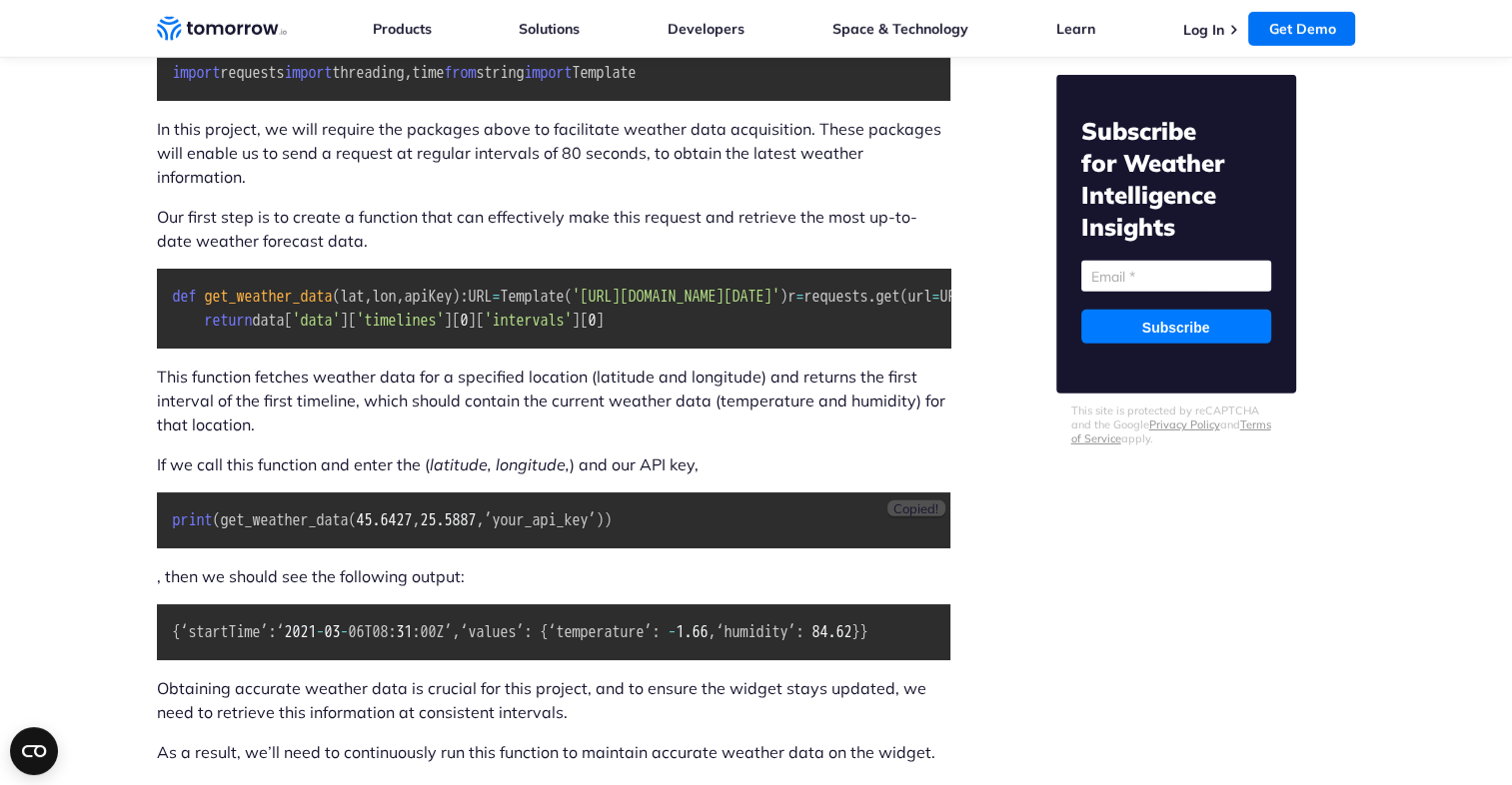 type 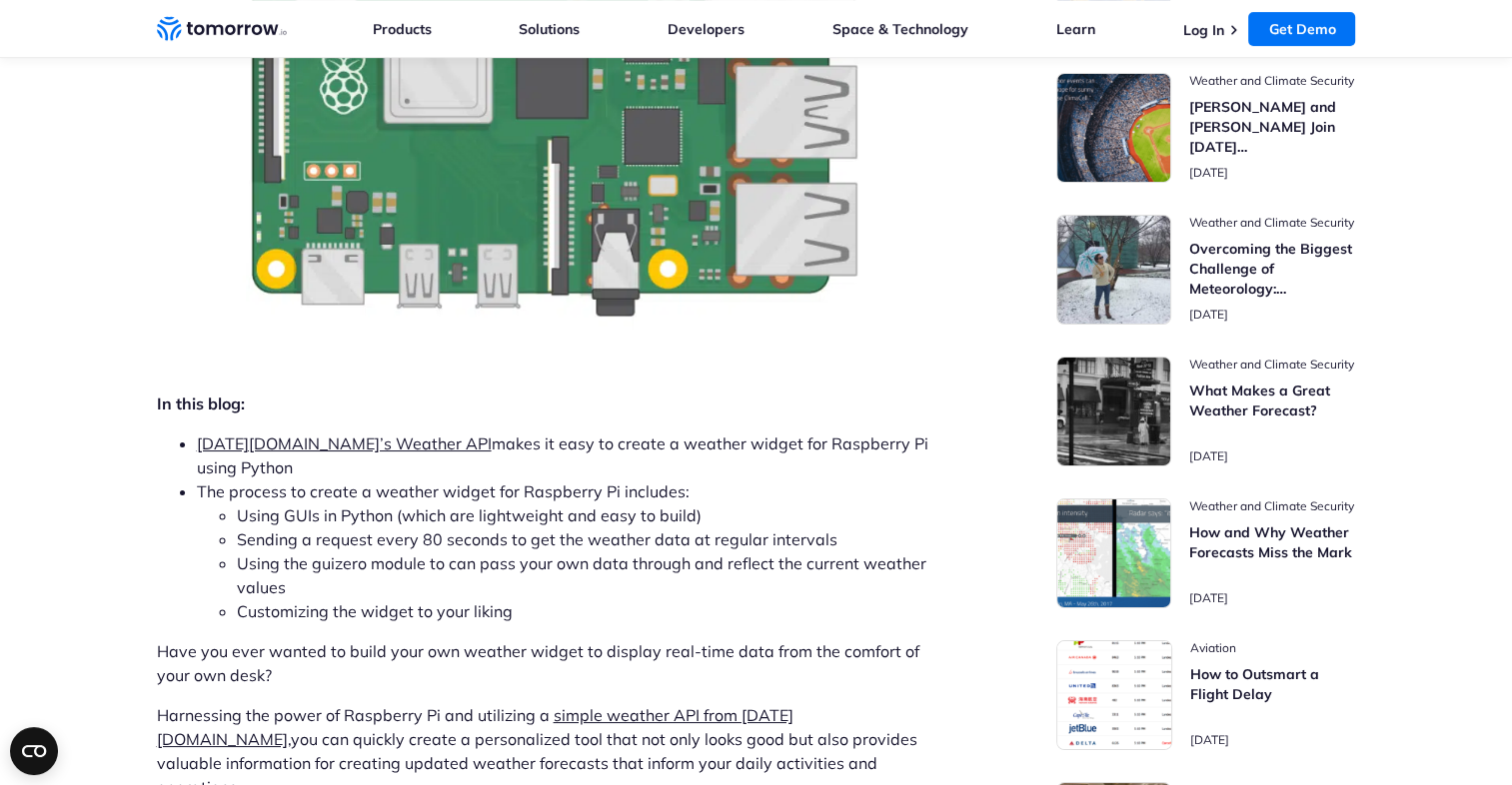 scroll, scrollTop: 0, scrollLeft: 0, axis: both 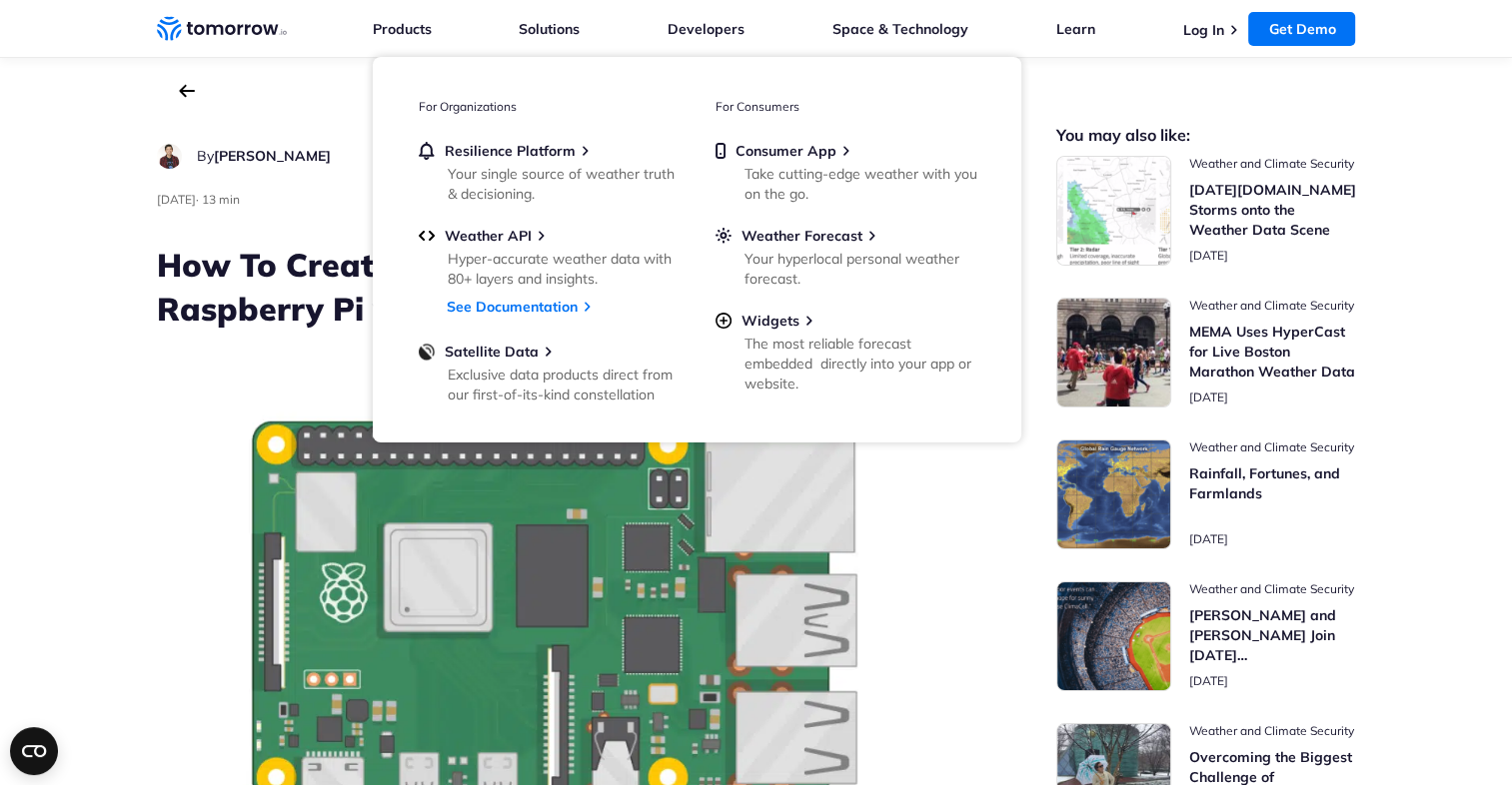click on "Products Products
For Organizations
Resilience Platform Your single source of weather truth & decisioning.
Weather API Hyper-accurate weather data with 80+ layers and insights.
See Documentation
Satellite Data Exclusive data products direct from our first-of-its-kind constellation
For Consumers
Consumer App Take cutting-edge weather with you on the go.
Weather Forecast Your hyperlocal personal weather forecast.
Widgets The most reliable forecast embedded  directly into your app or website." at bounding box center [402, 28] 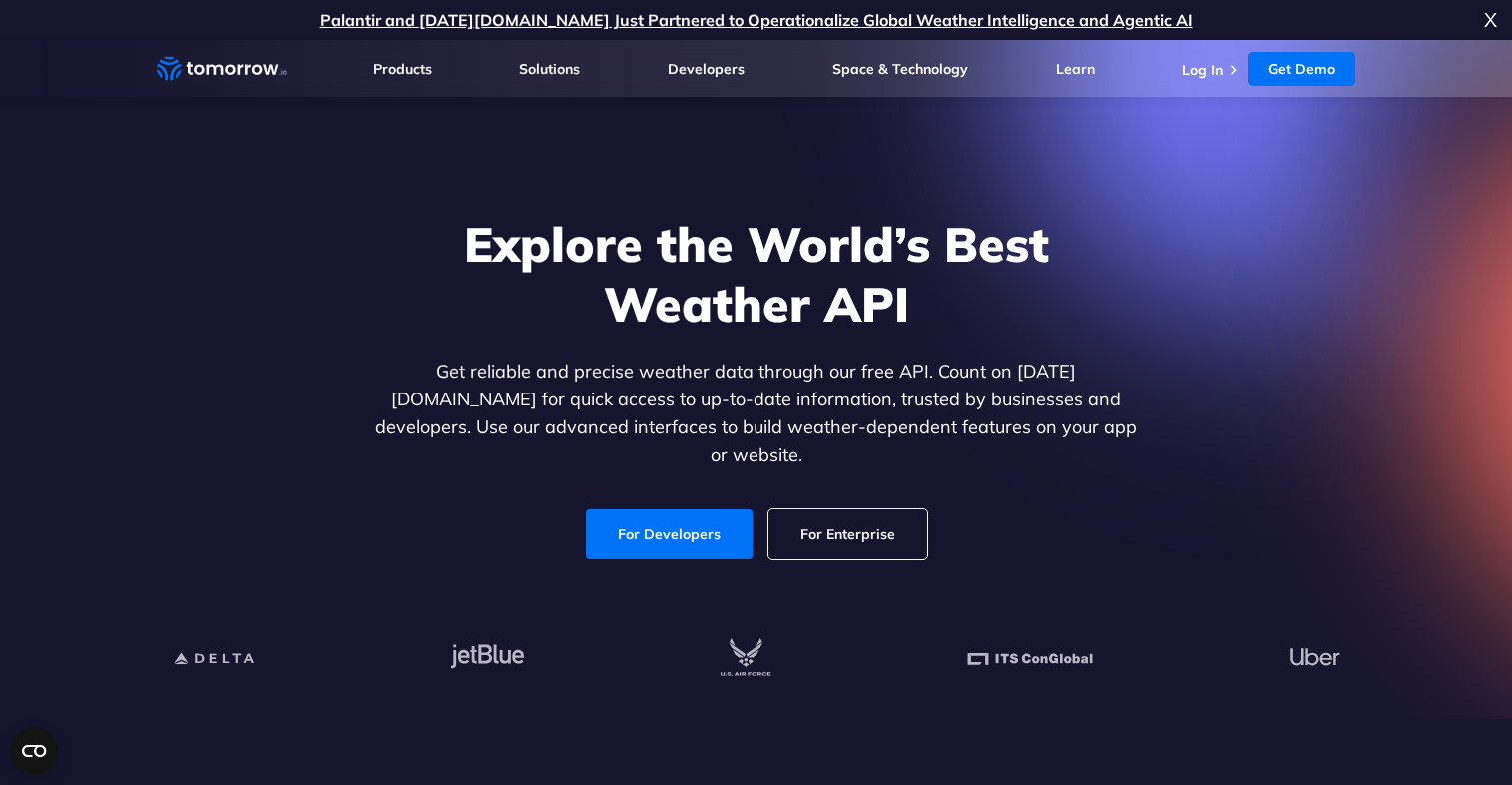 scroll, scrollTop: 0, scrollLeft: 0, axis: both 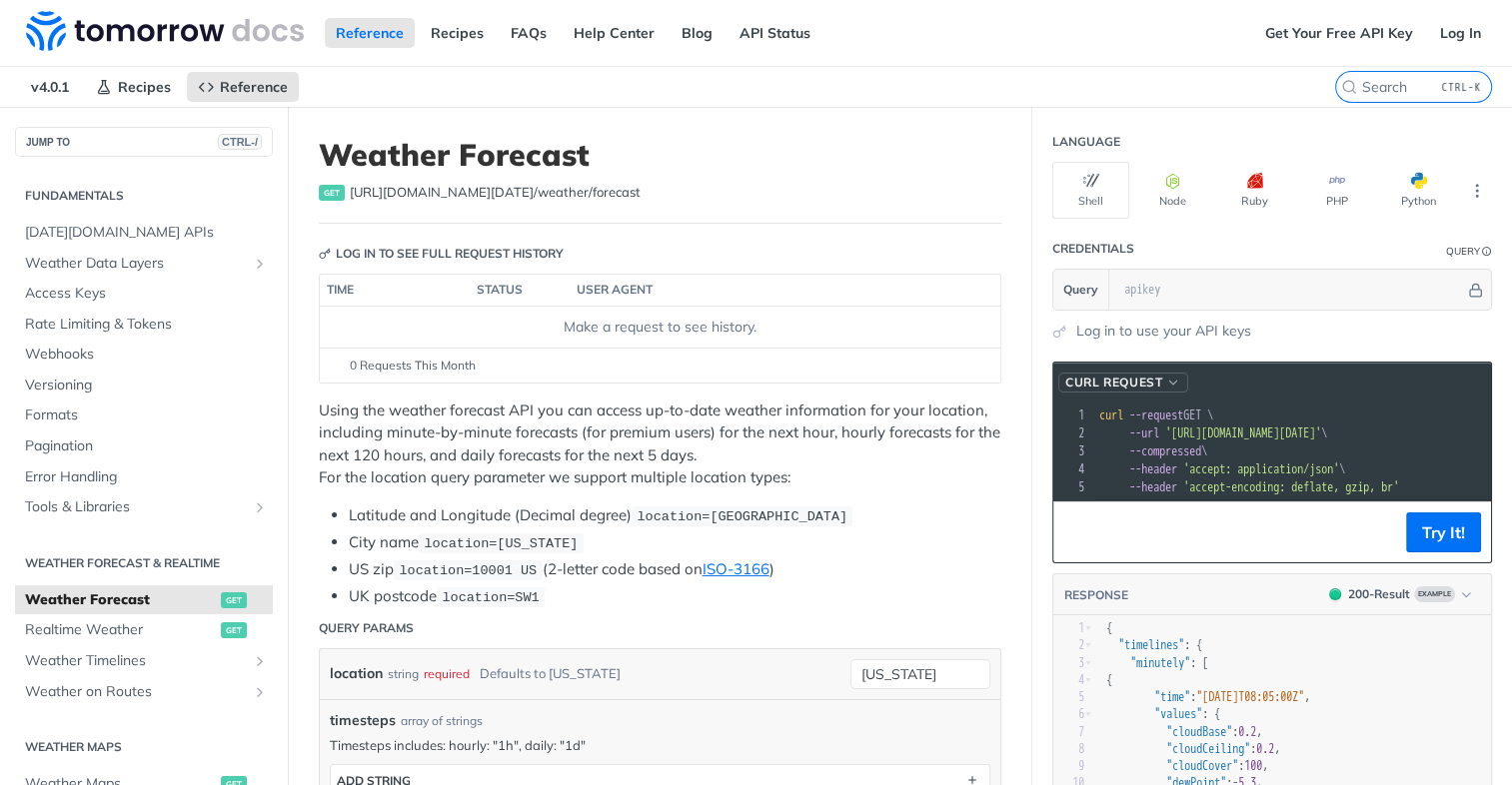 click on "cURL Request" at bounding box center (1113, 383) 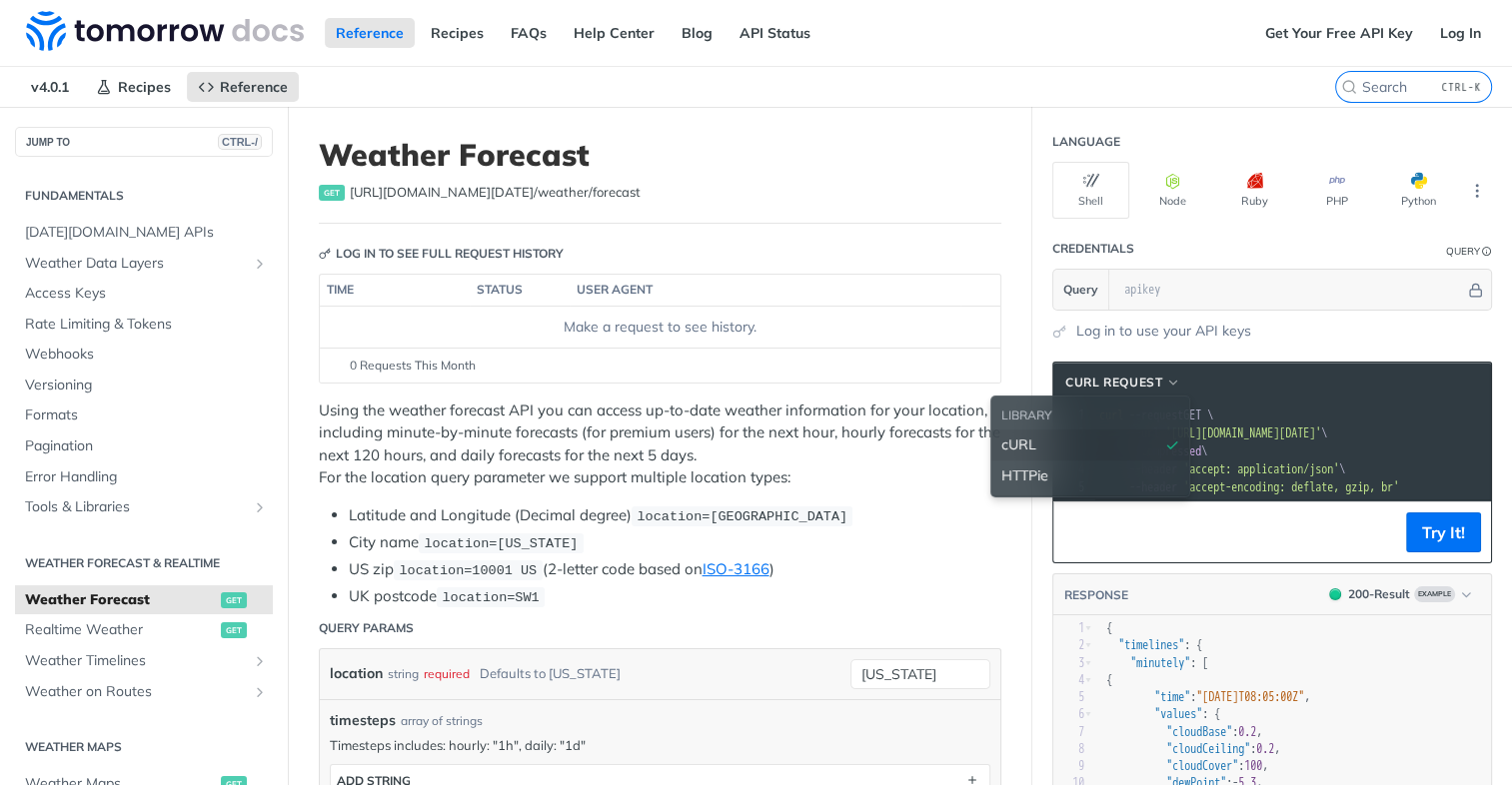 click on "cURL" at bounding box center [1090, 444] 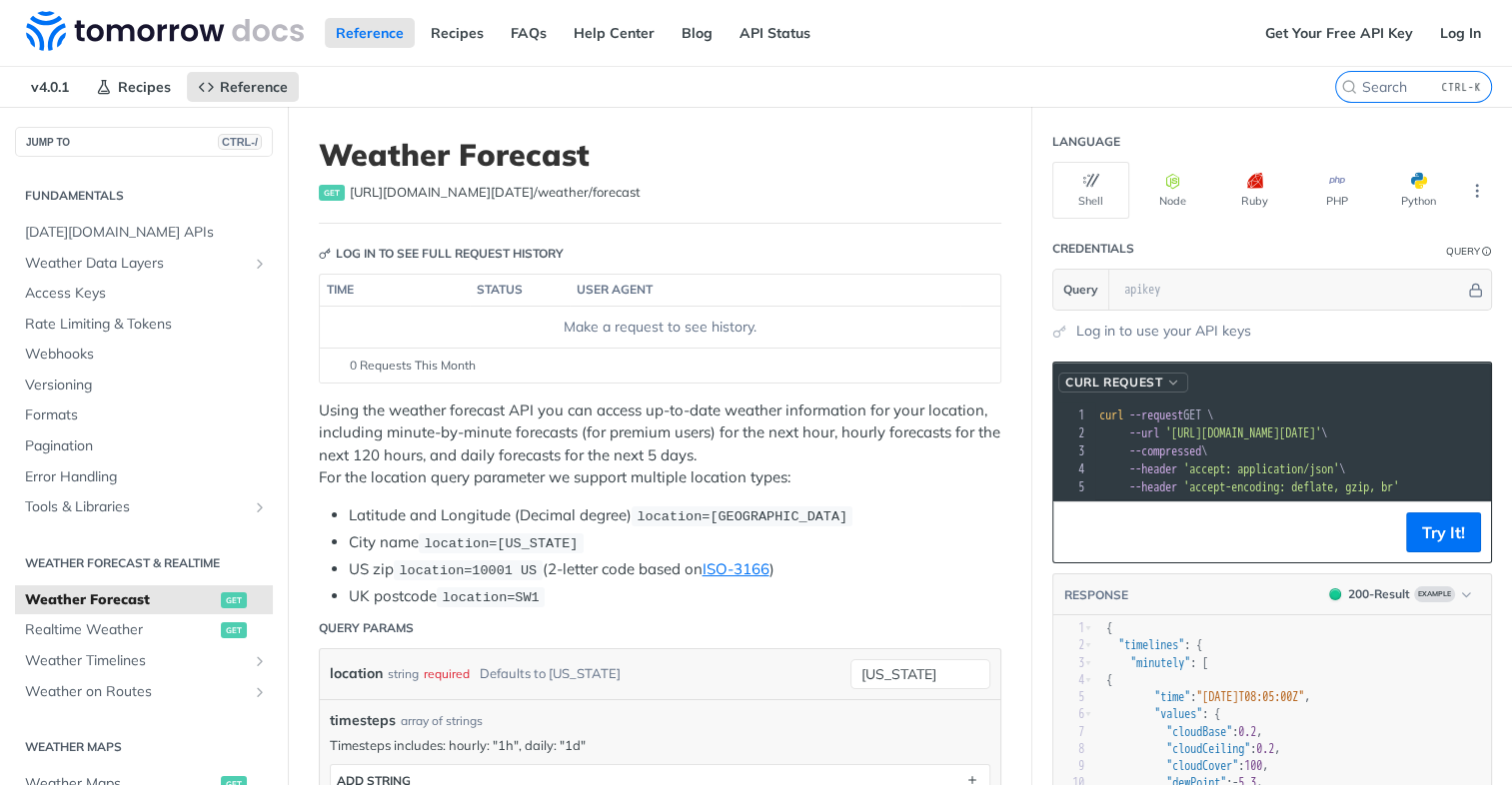click on "cURL Request" at bounding box center [1113, 383] 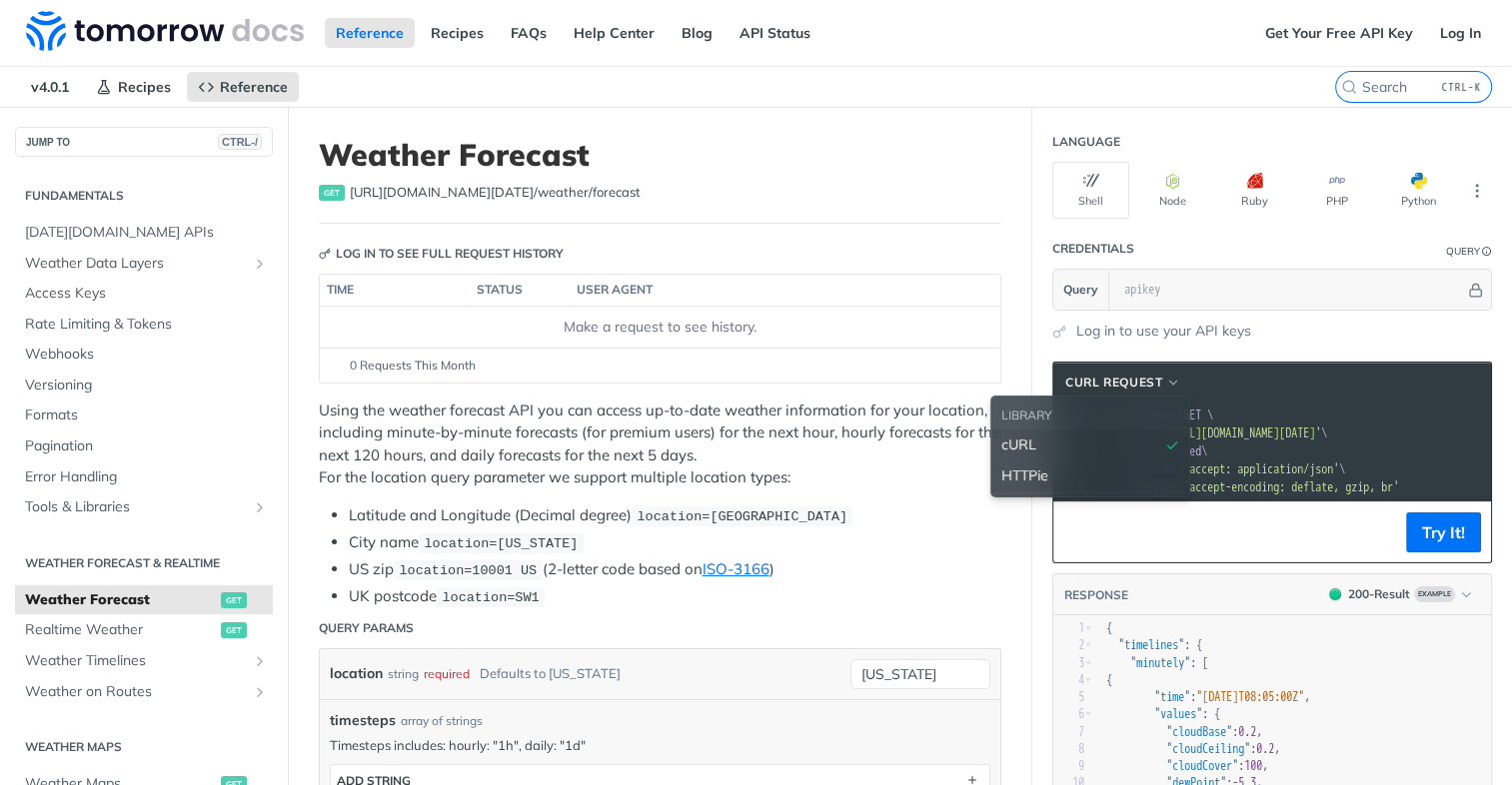 click on "HTTPie" at bounding box center (1090, 475) 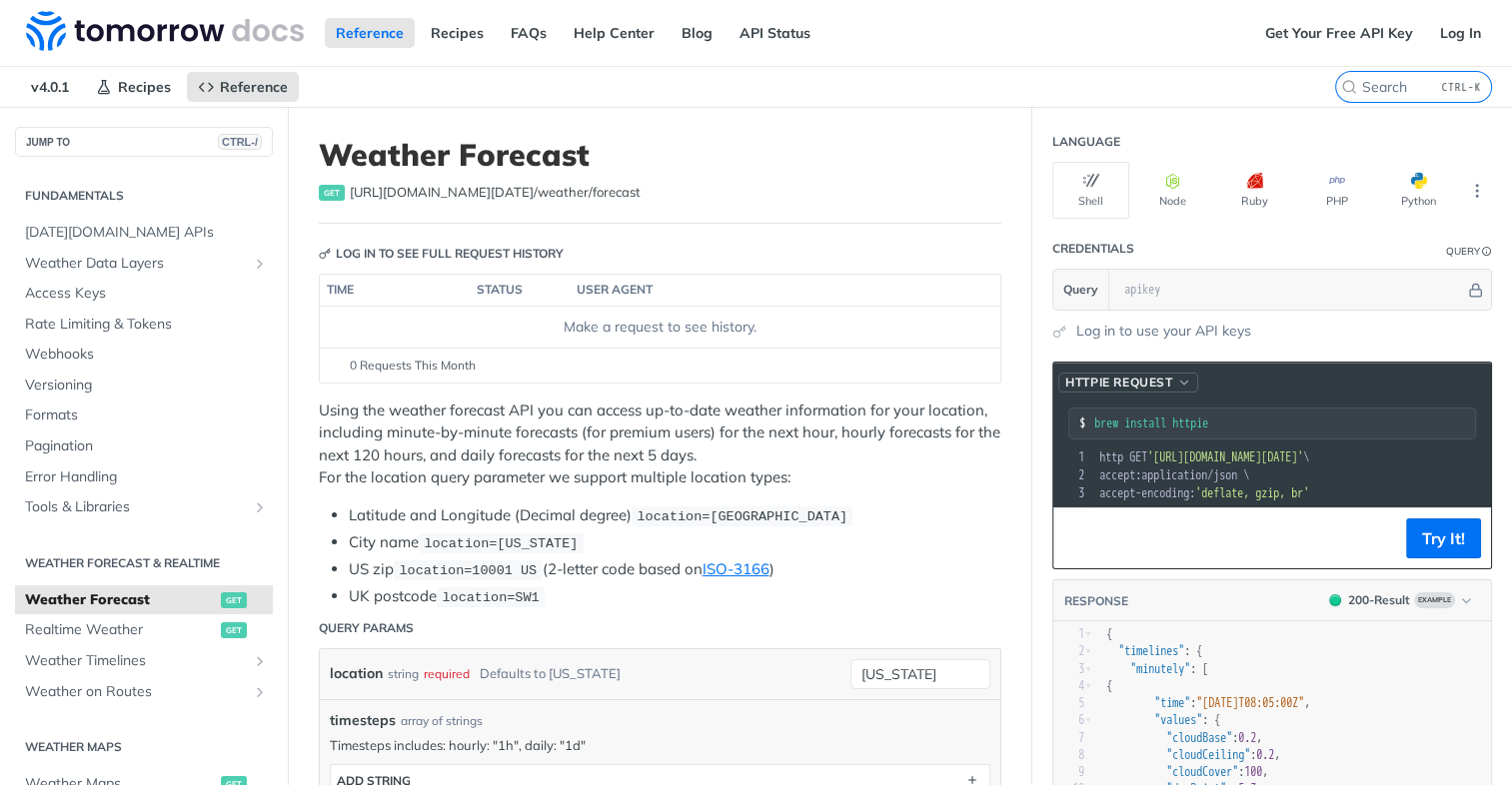 click on "HTTPie Request" at bounding box center [1118, 383] 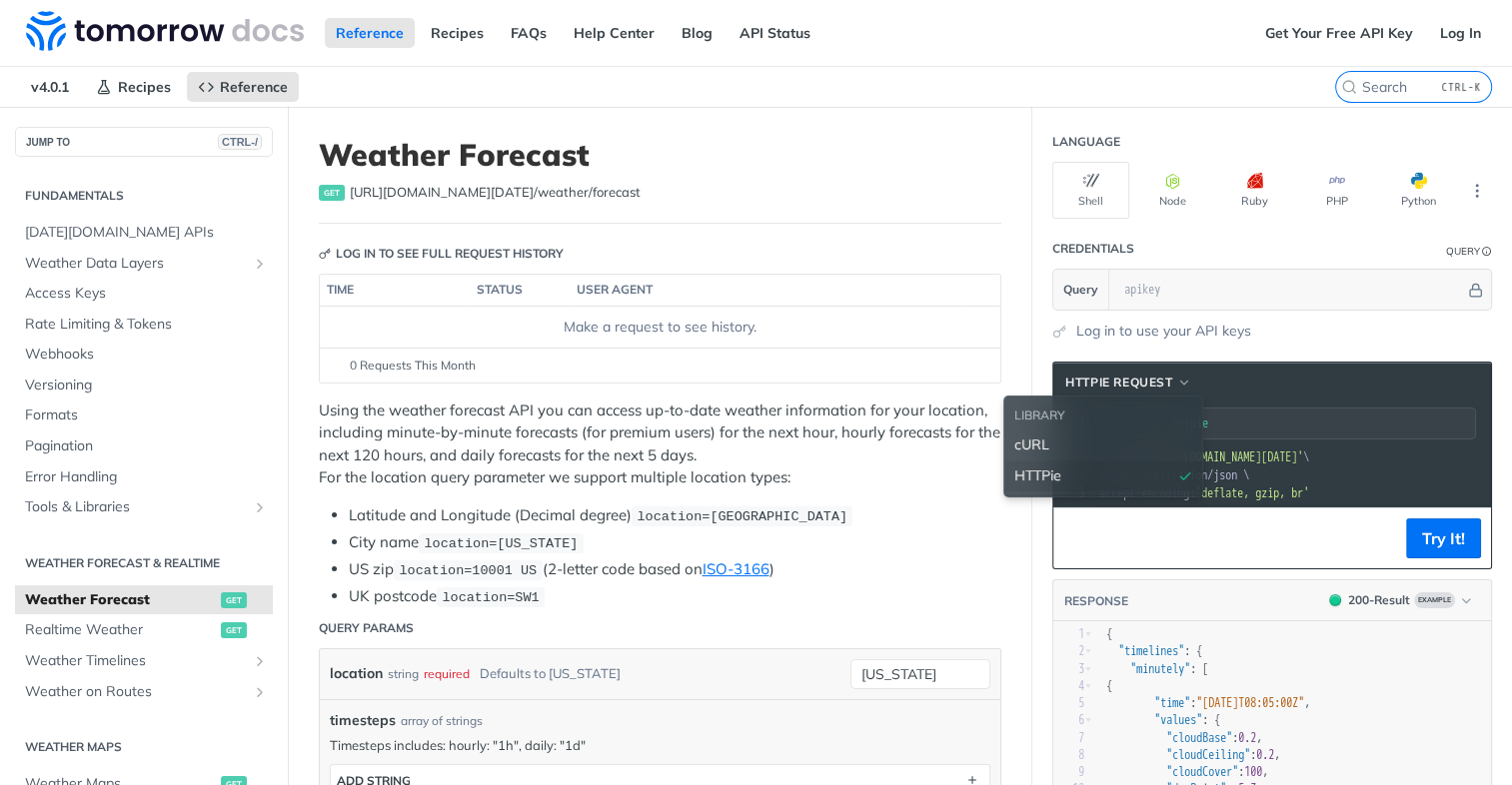 click on "LIBRARY" at bounding box center [1103, 415] 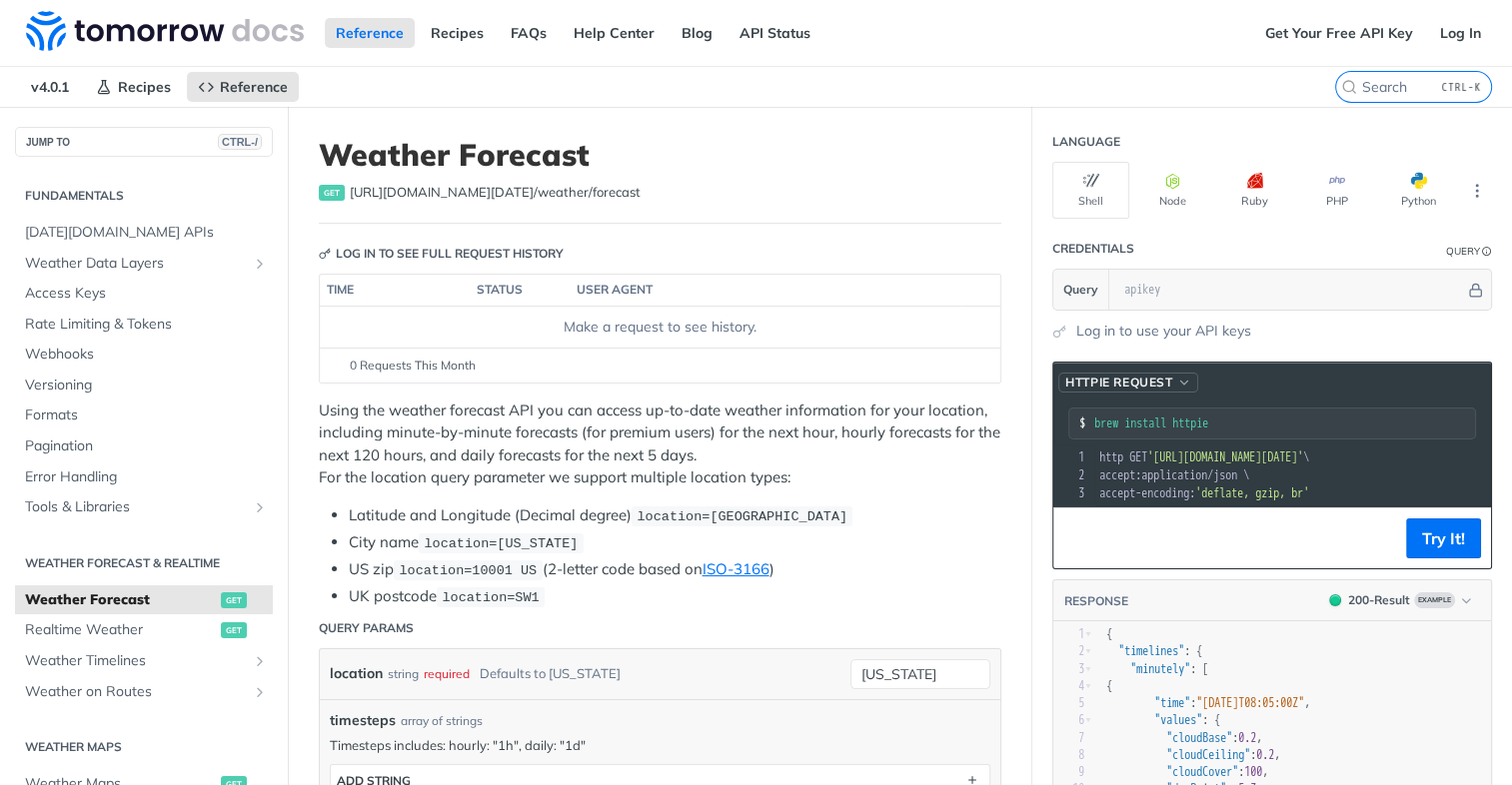 click on "HTTPie Request" at bounding box center (1118, 383) 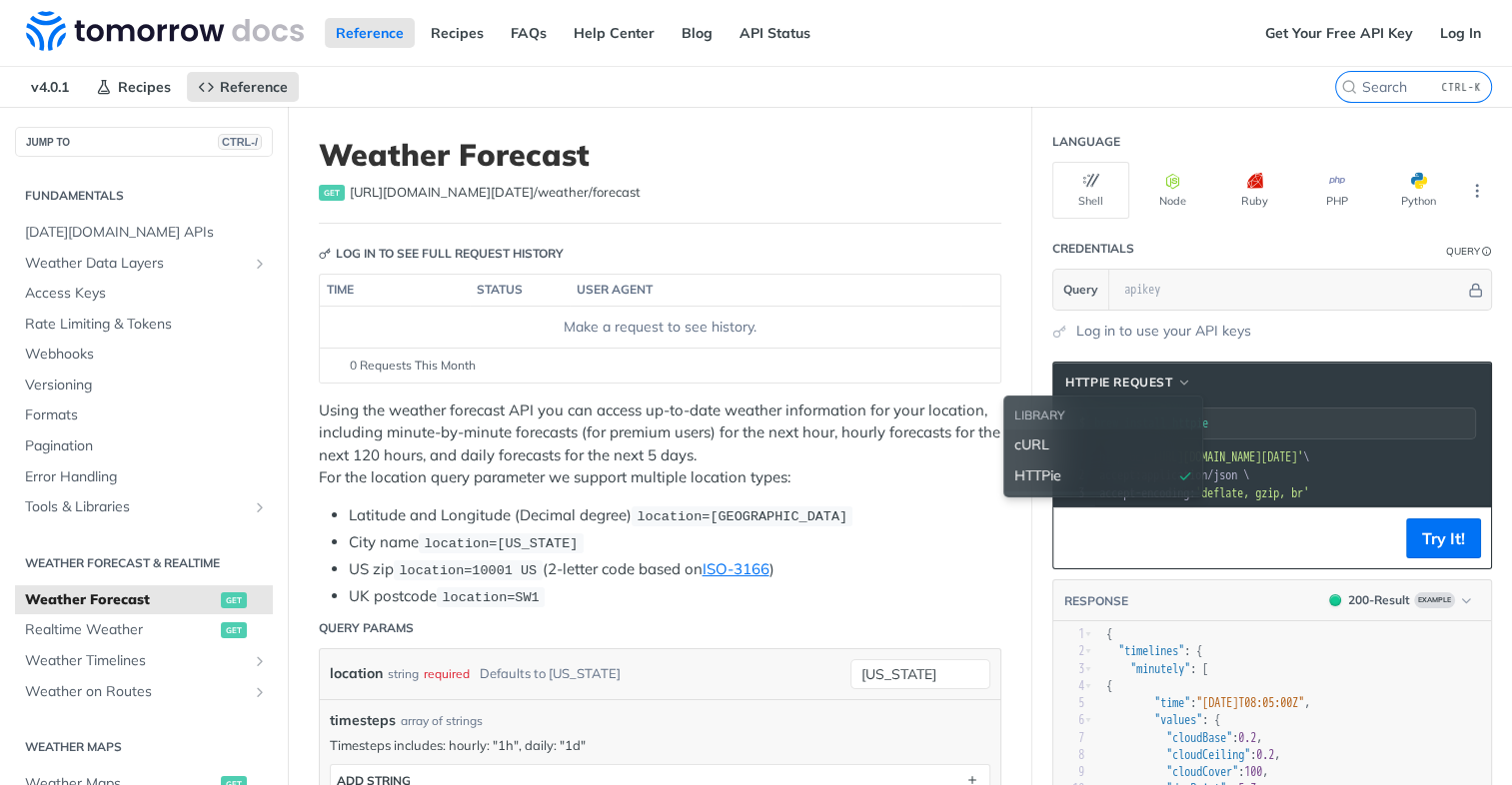 click on "cURL" at bounding box center (1103, 444) 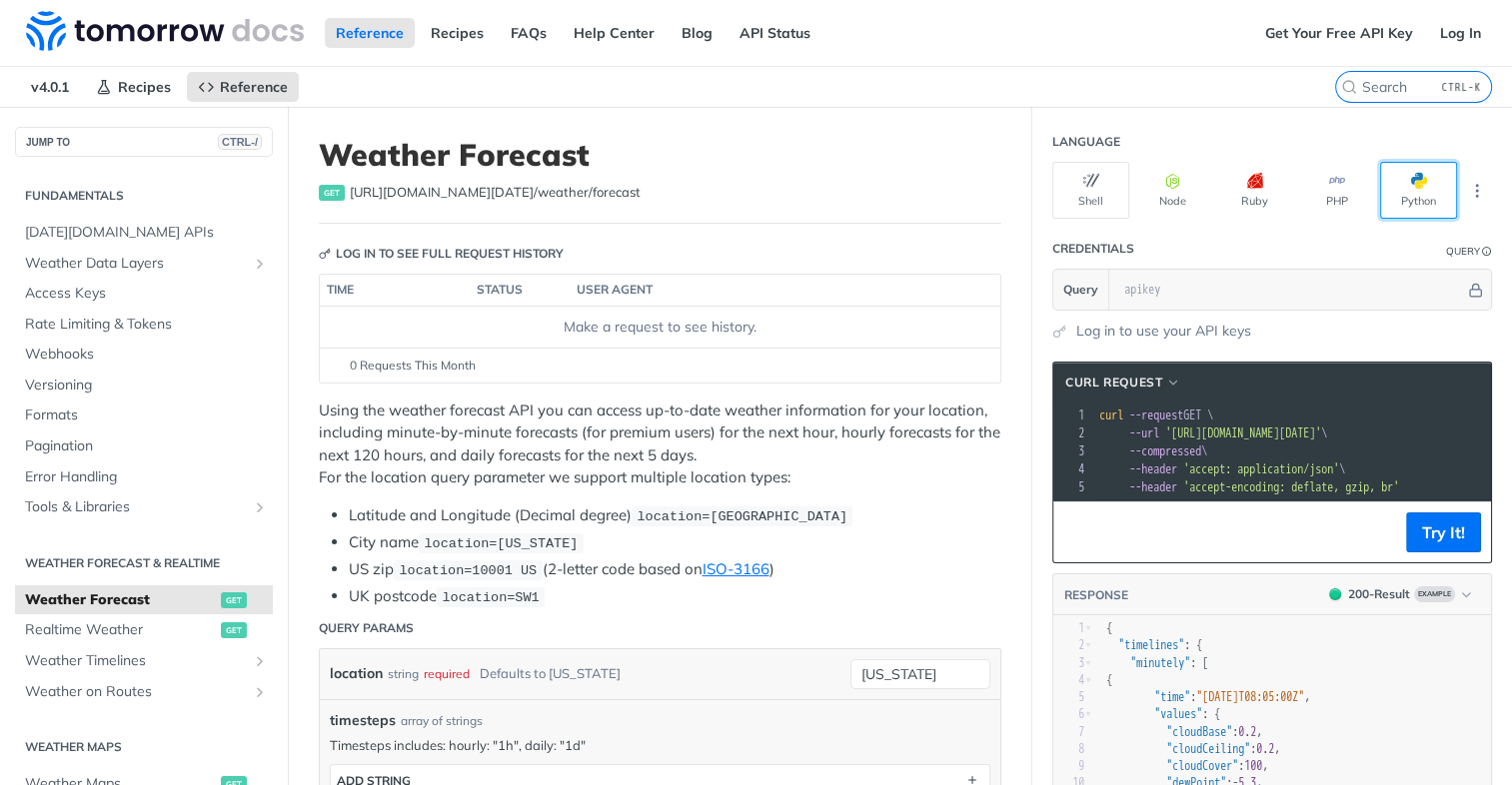 click on "Python" at bounding box center [1418, 190] 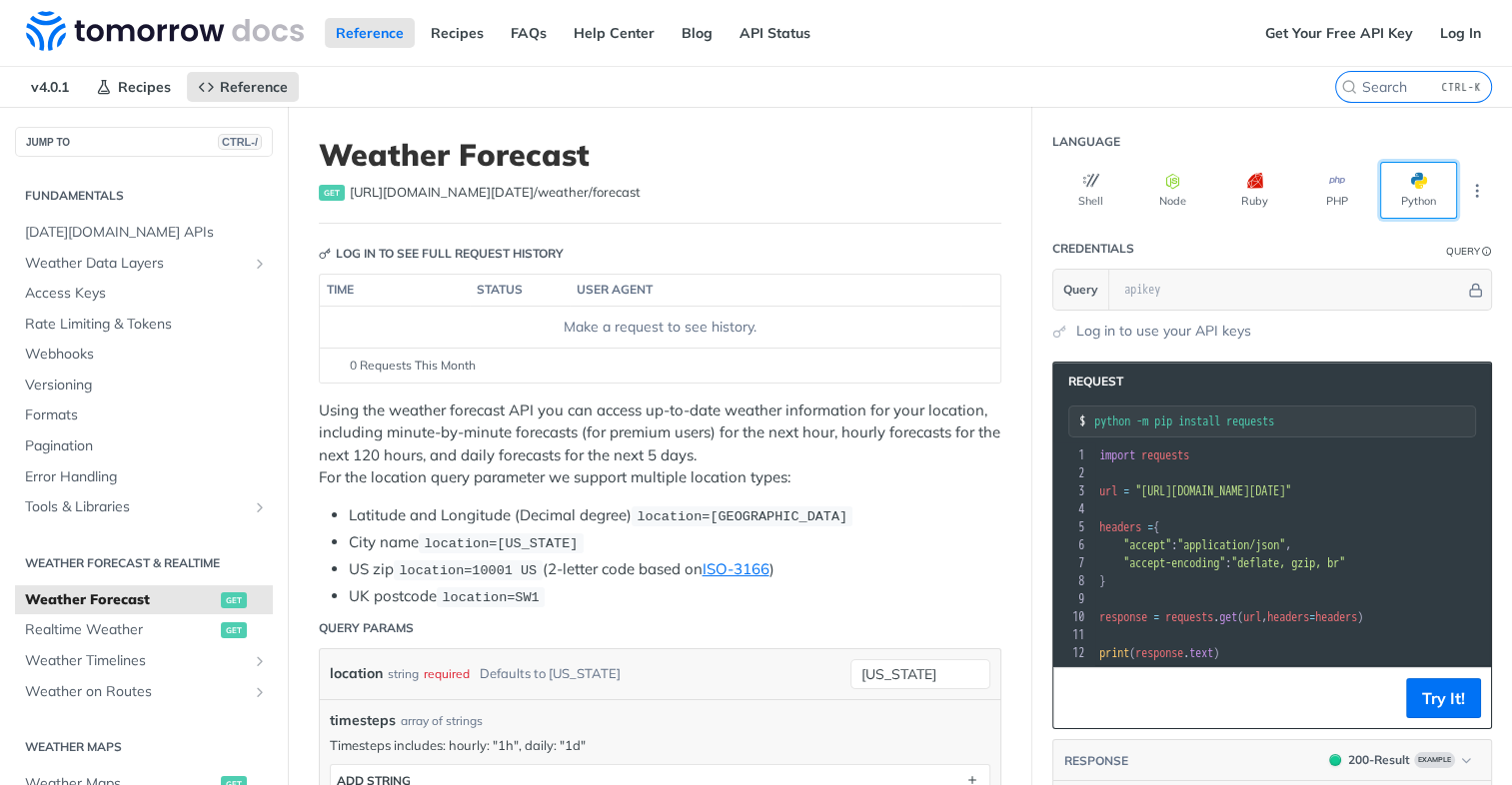 scroll, scrollTop: 0, scrollLeft: 77, axis: horizontal 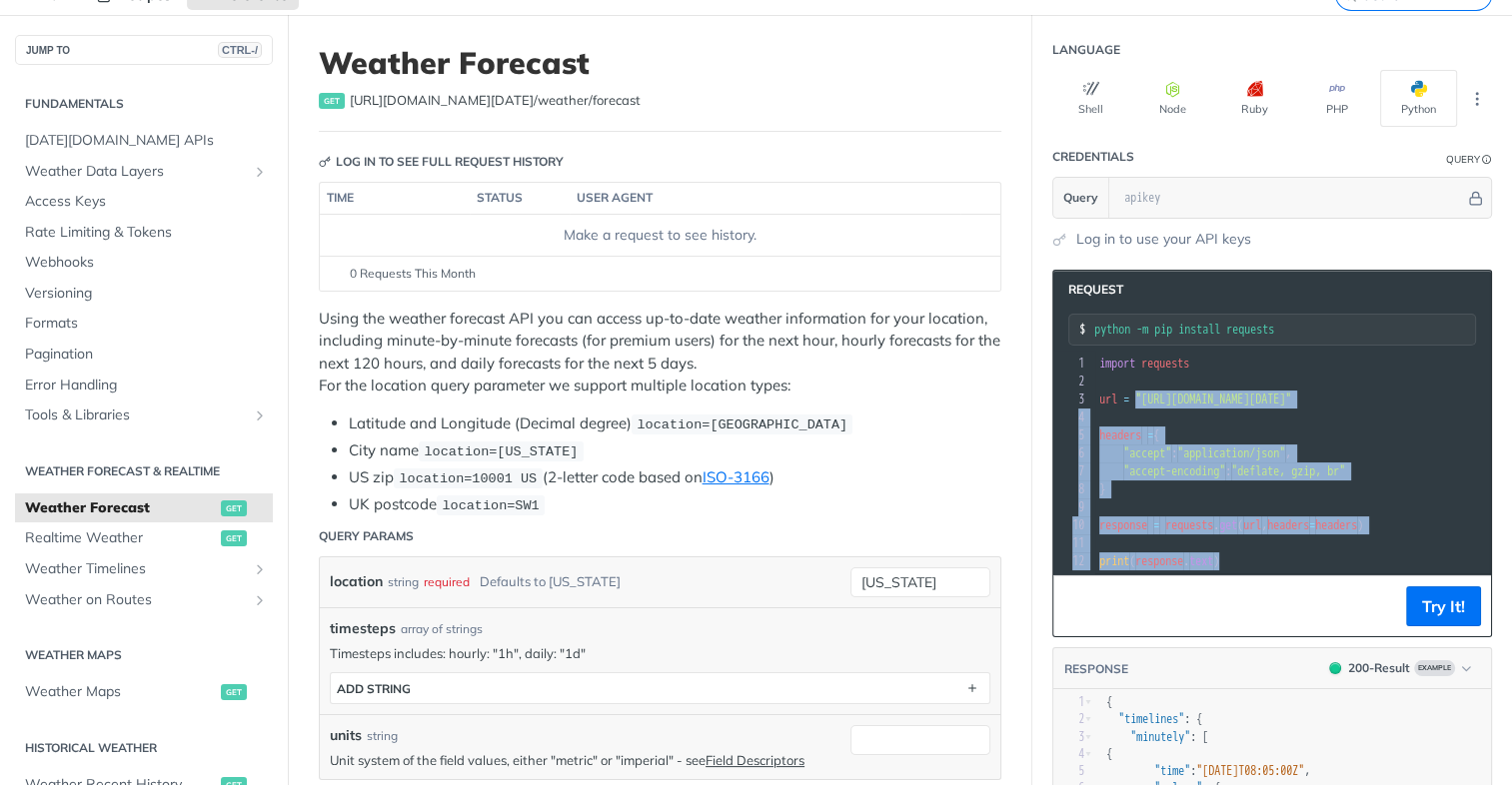 drag, startPoint x: 1137, startPoint y: 398, endPoint x: 1323, endPoint y: 572, distance: 254.69982 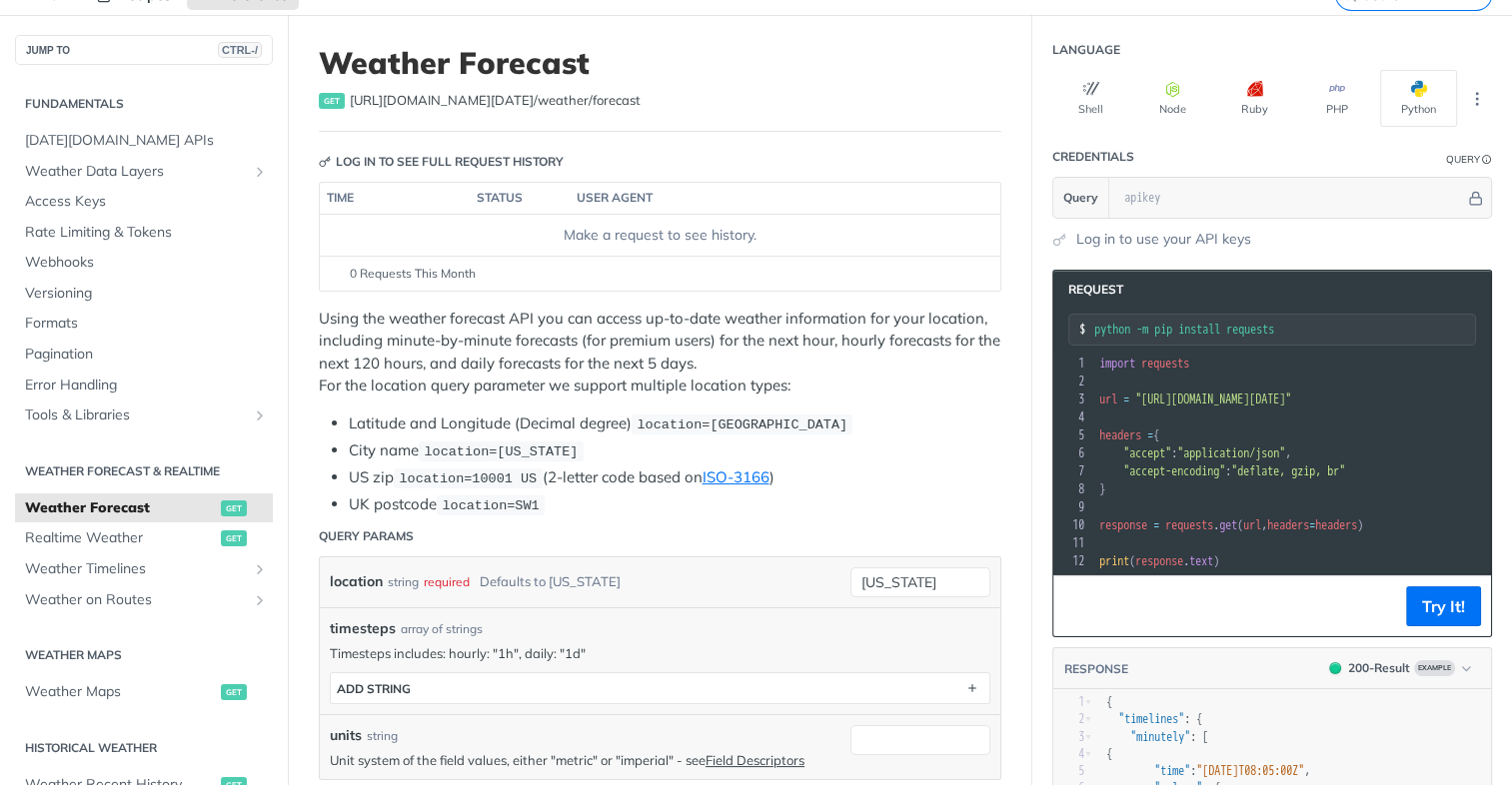 click on ""accept-encoding" :  "deflate, gzip, br"" at bounding box center (1332, 471) 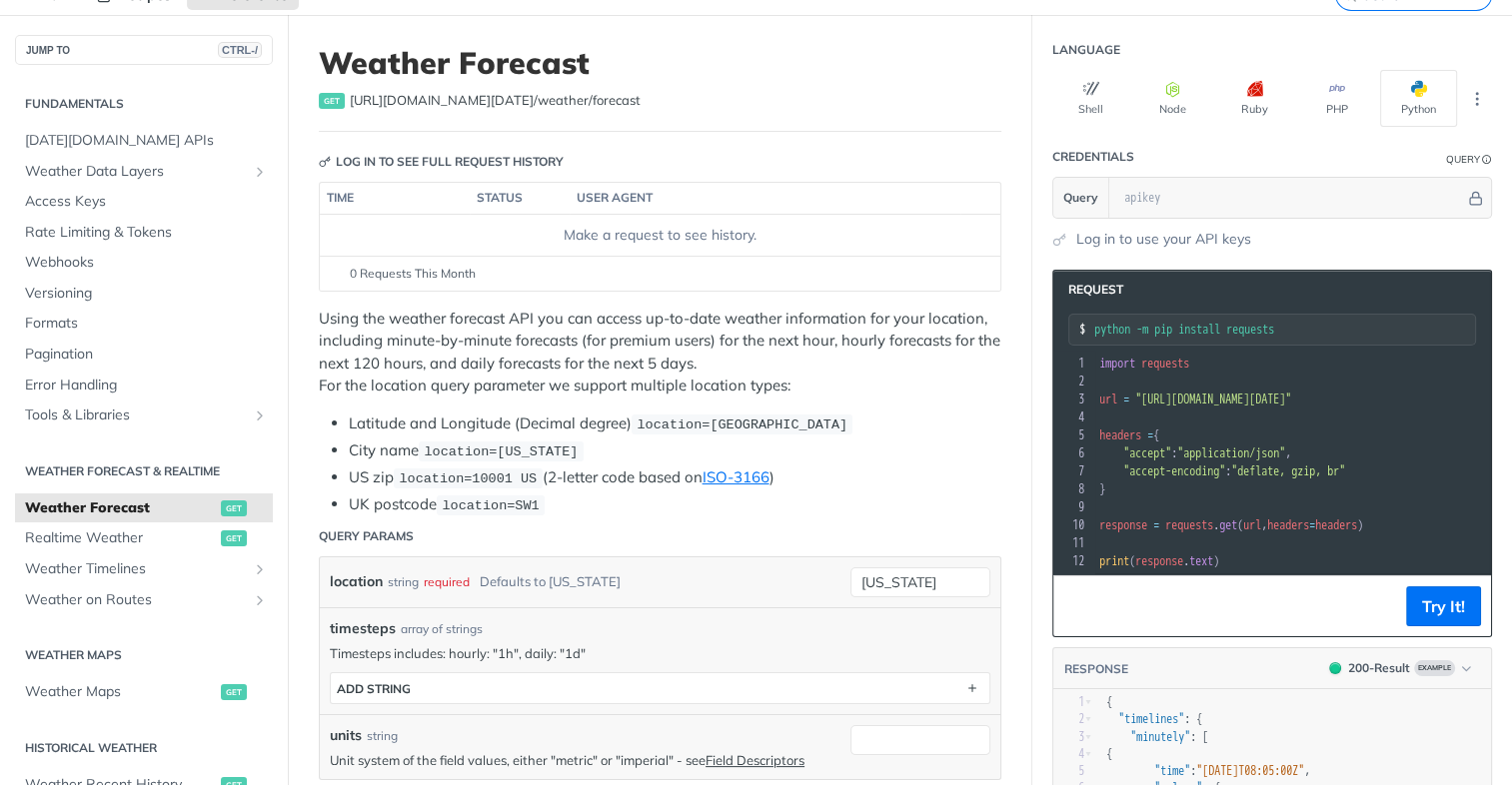 scroll, scrollTop: 0, scrollLeft: 78, axis: horizontal 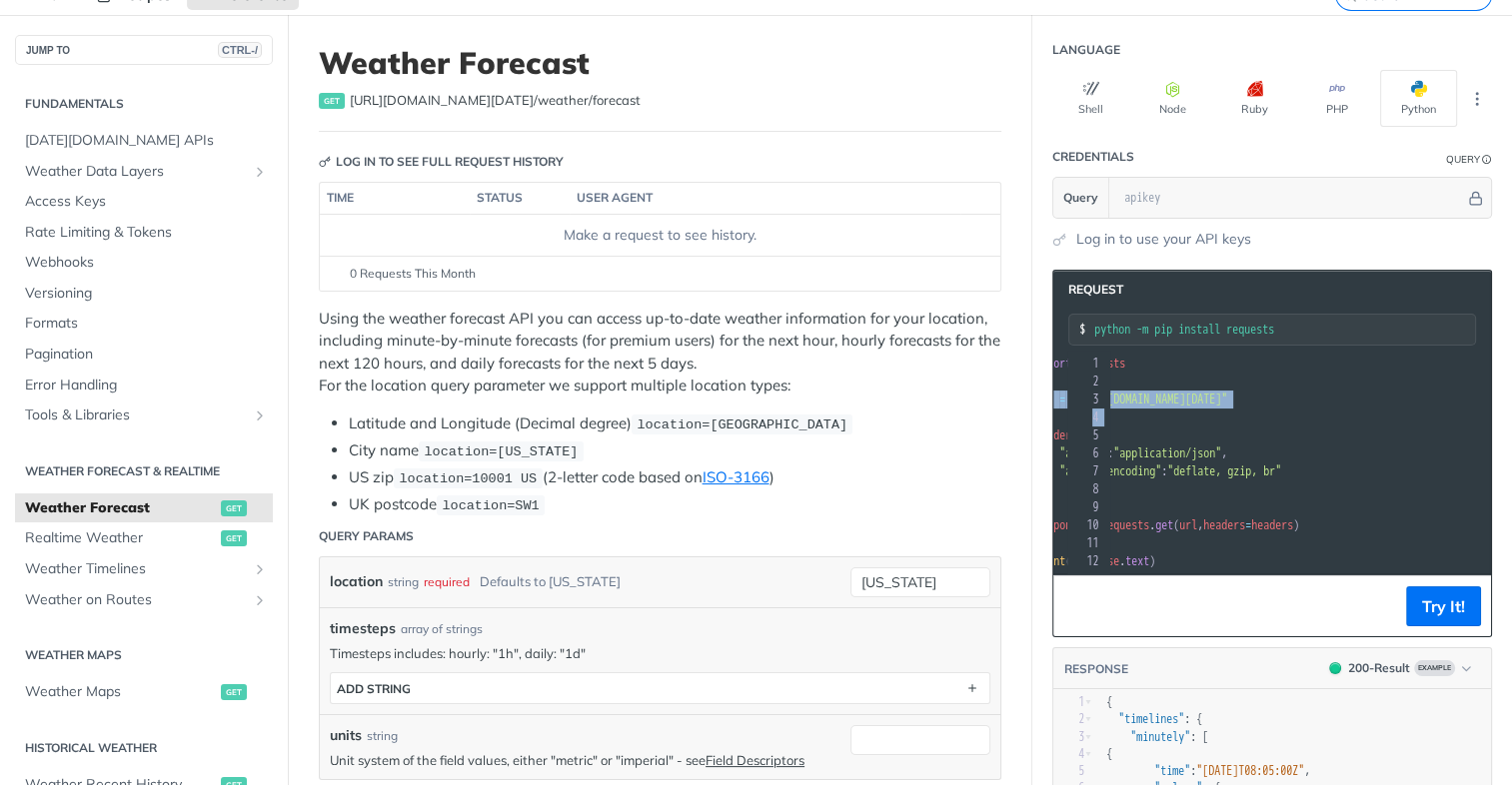 drag, startPoint x: 1100, startPoint y: 393, endPoint x: 1509, endPoint y: 392, distance: 409.00122 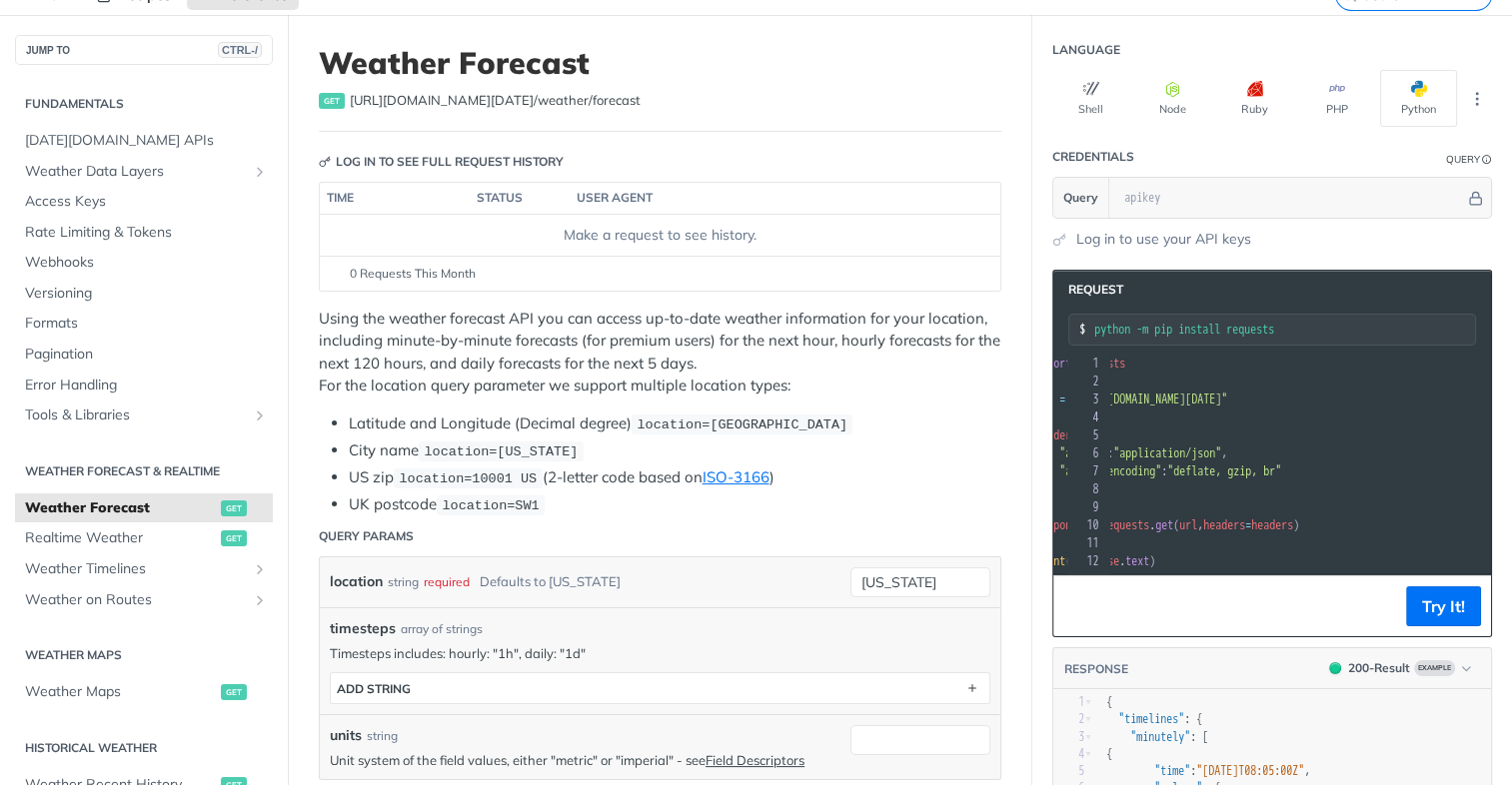 click on ""accept" :  "application/json" ," at bounding box center [1268, 453] 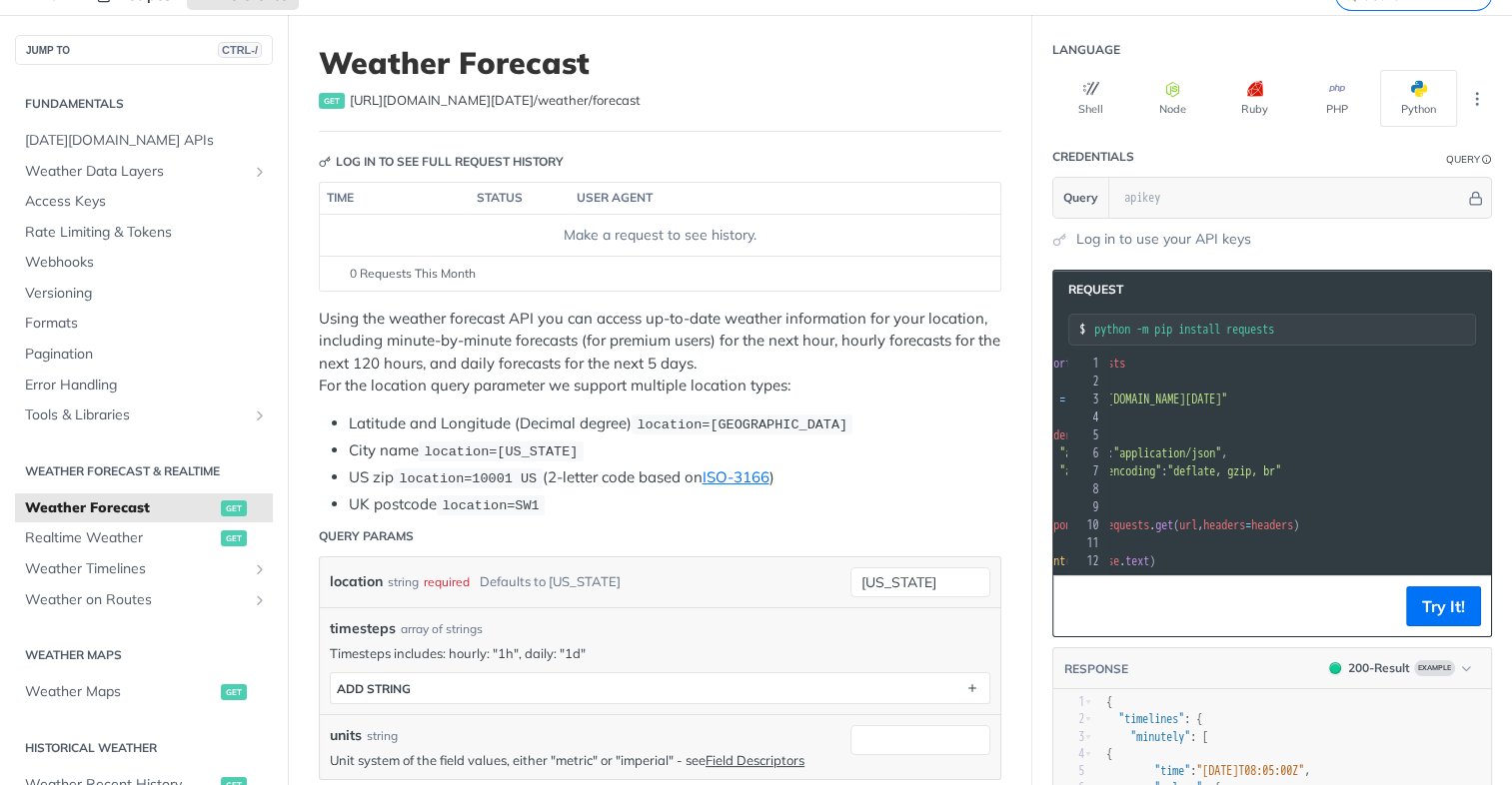 click on ""accept" :  "application/json" ," at bounding box center [1268, 453] 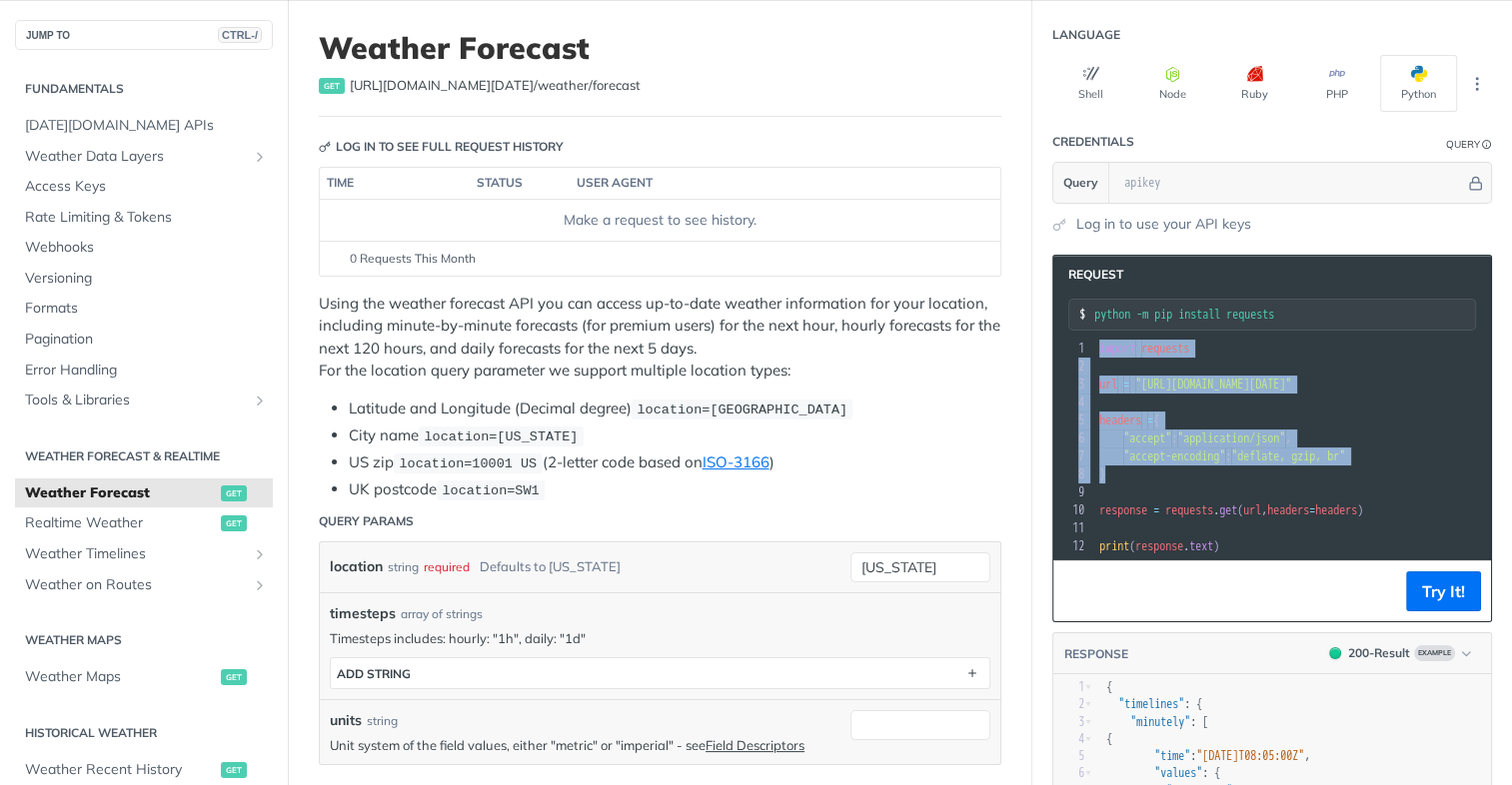 drag, startPoint x: 1286, startPoint y: 462, endPoint x: 1322, endPoint y: 321, distance: 145.52319 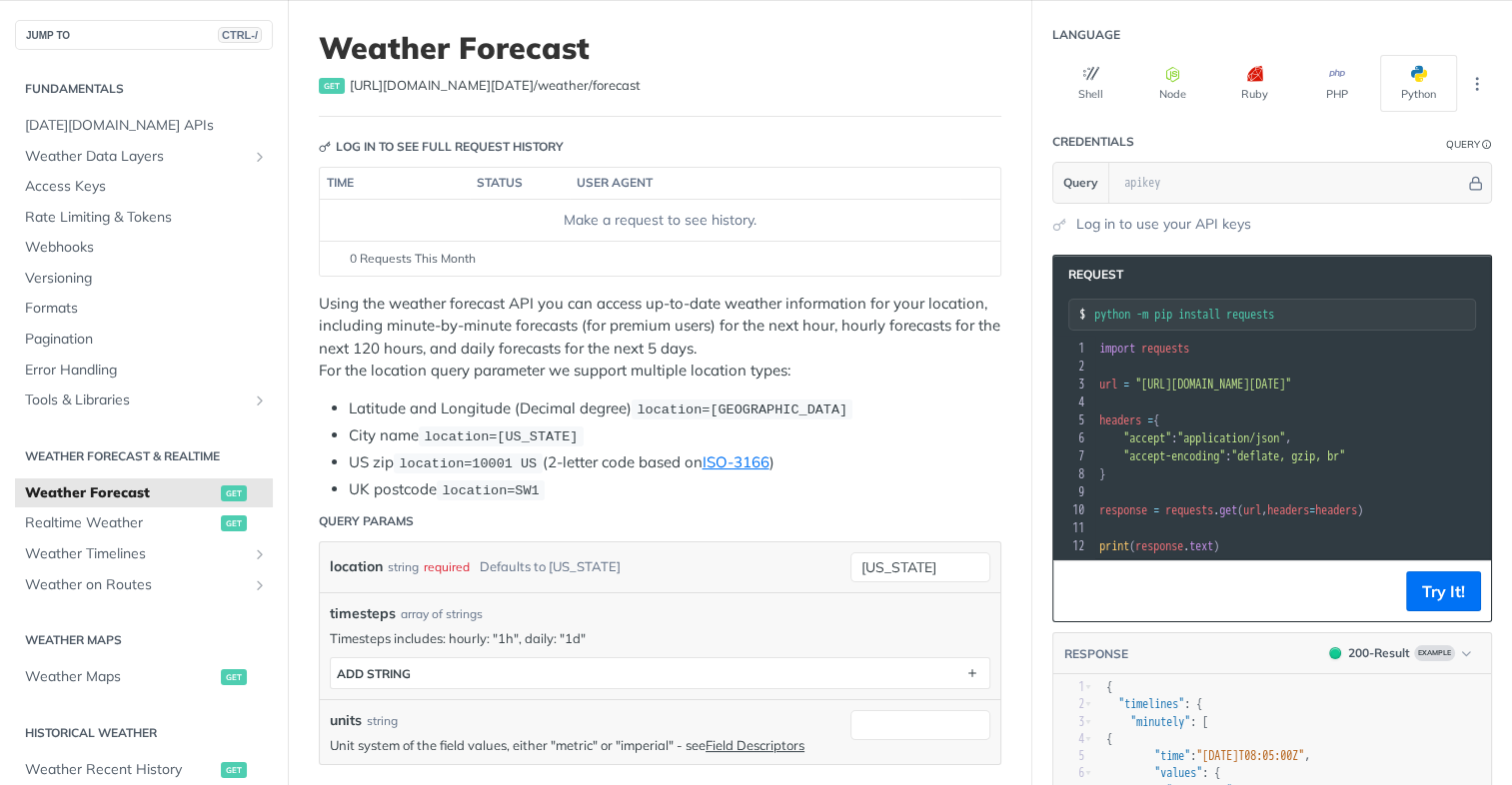 click on "​" at bounding box center (1332, 402) 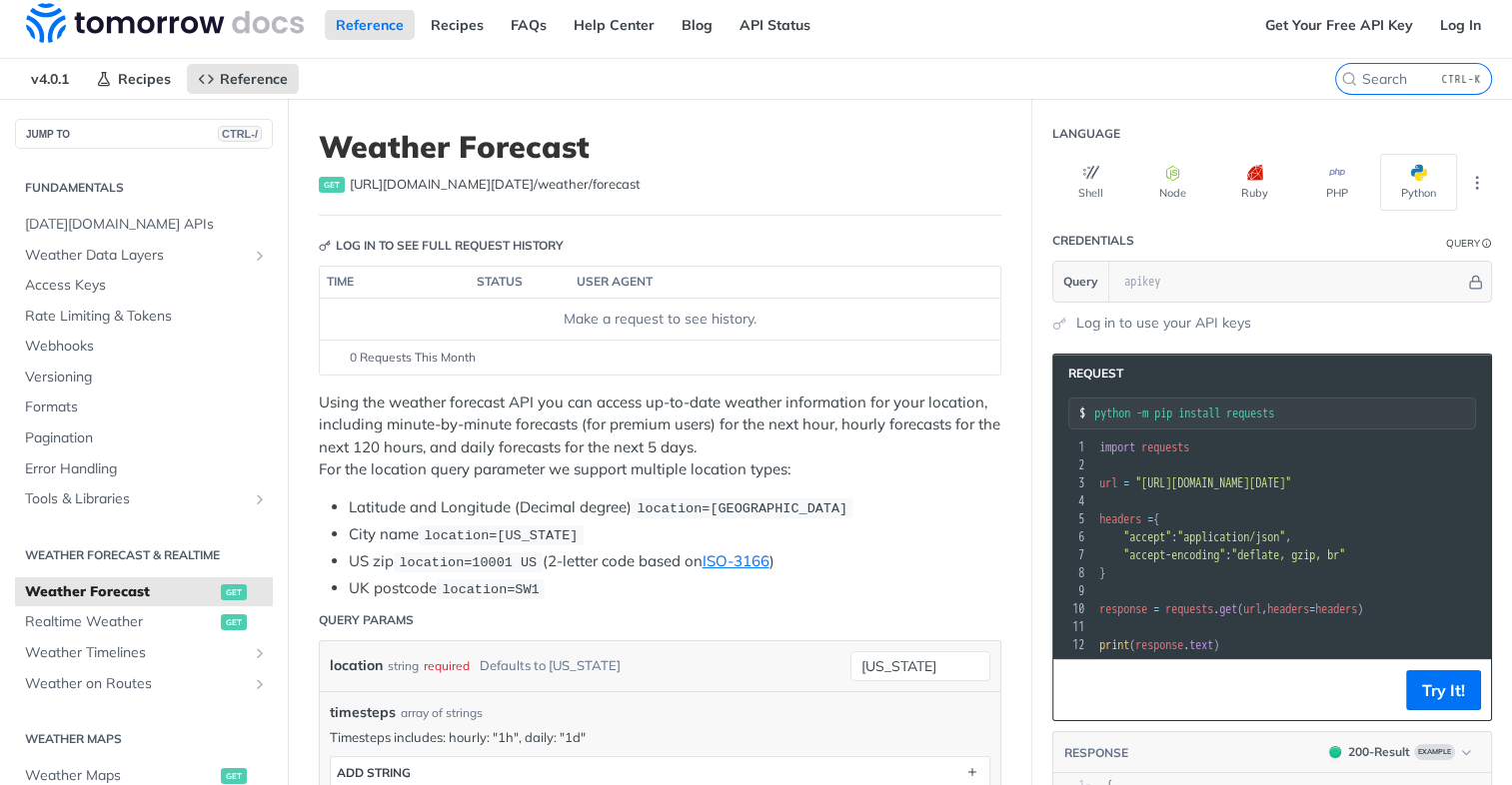scroll, scrollTop: 0, scrollLeft: 78, axis: horizontal 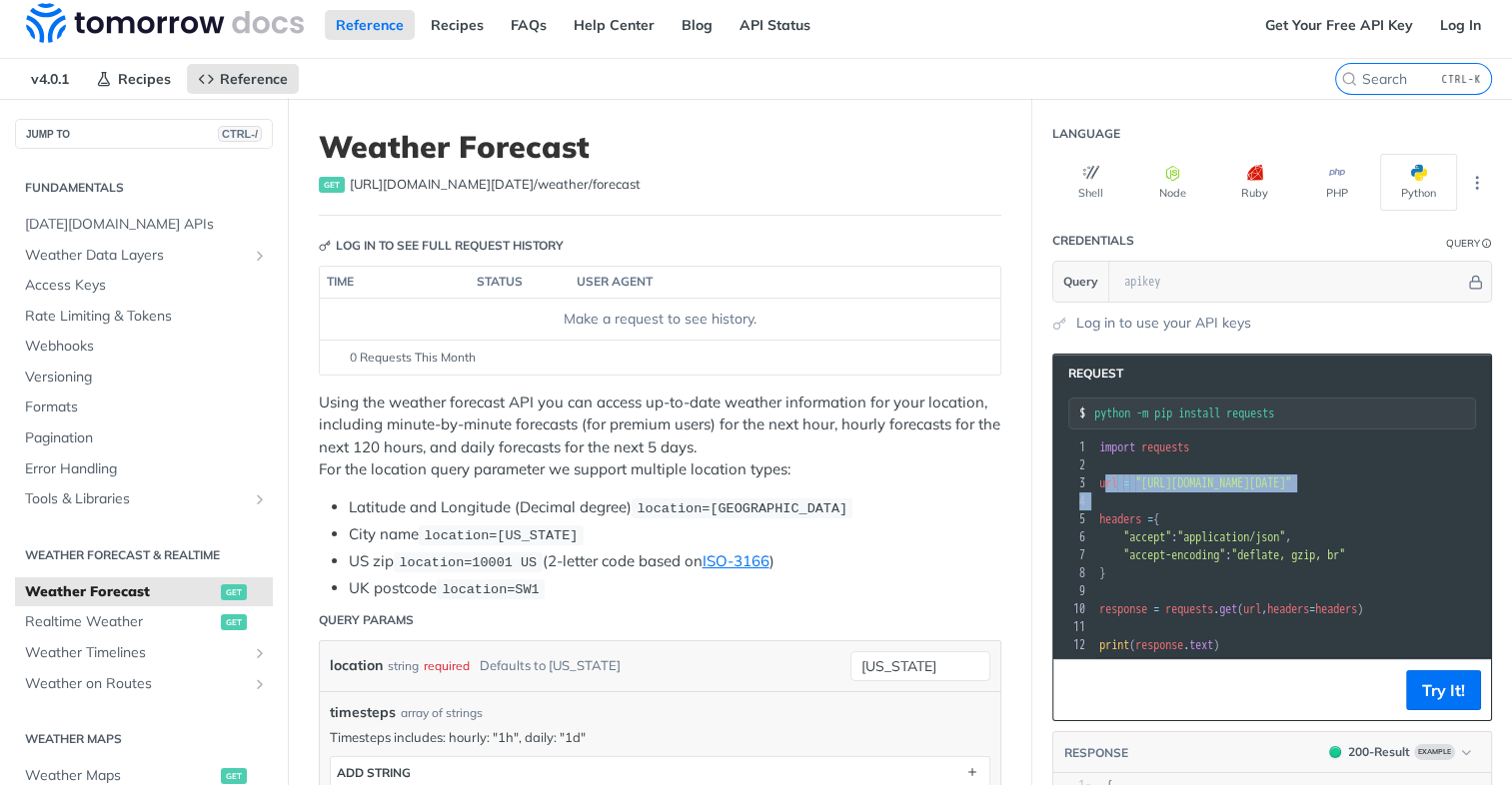 drag, startPoint x: 1103, startPoint y: 482, endPoint x: 1379, endPoint y: 492, distance: 276.1811 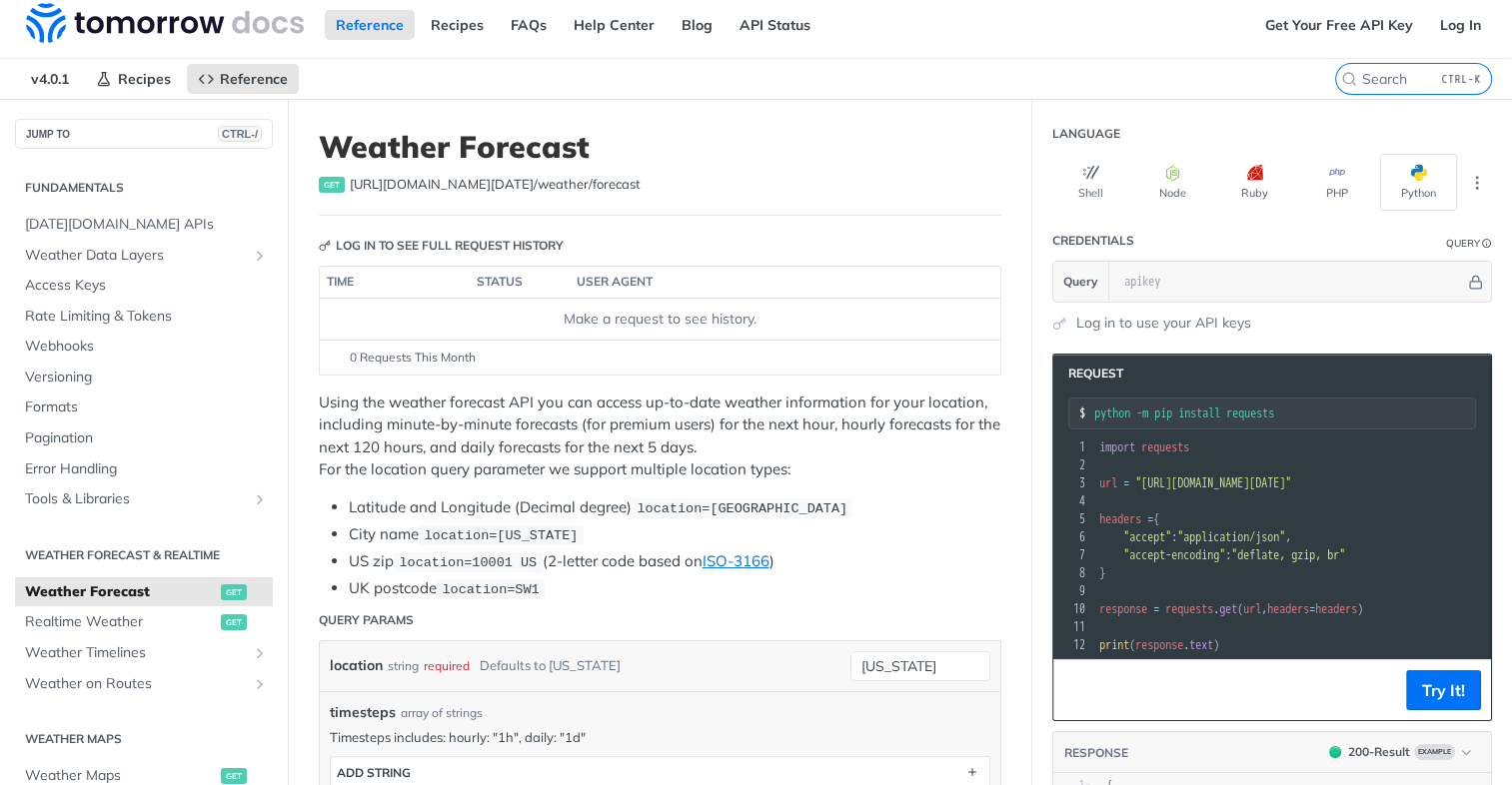 click on "​" at bounding box center (1332, 501) 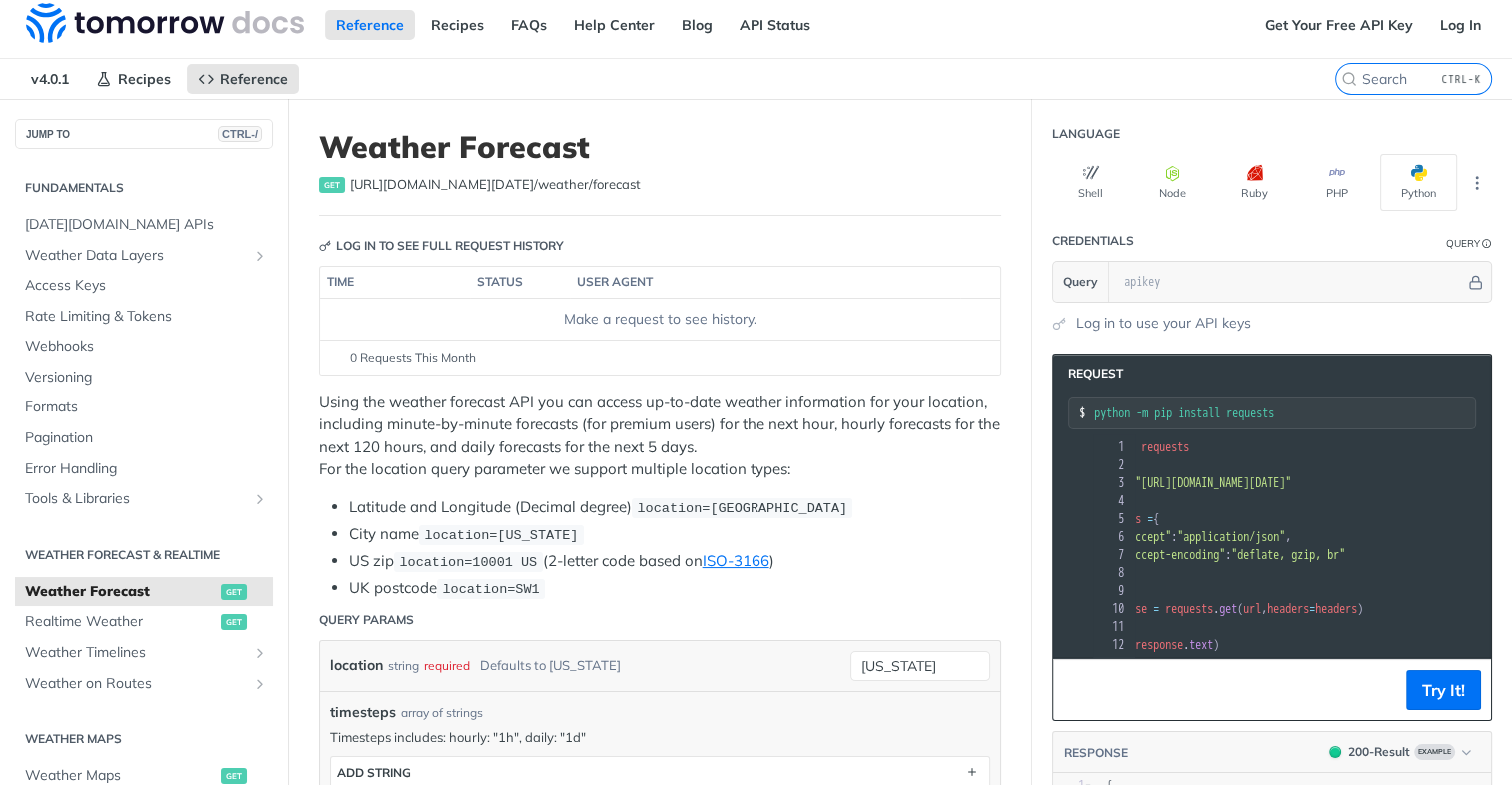 scroll, scrollTop: 0, scrollLeft: 78, axis: horizontal 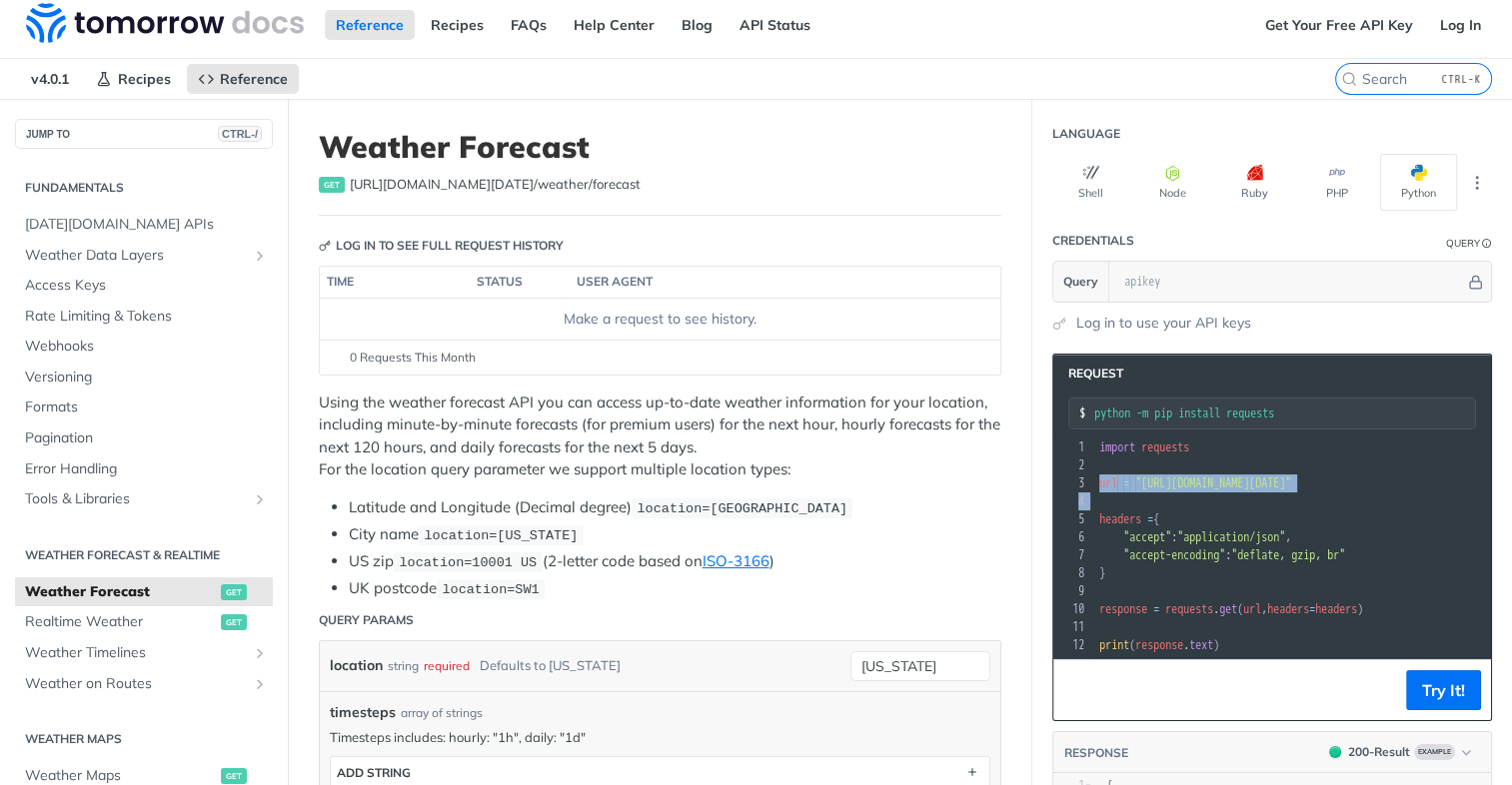 drag, startPoint x: 1098, startPoint y: 482, endPoint x: 1487, endPoint y: 490, distance: 389.08225 